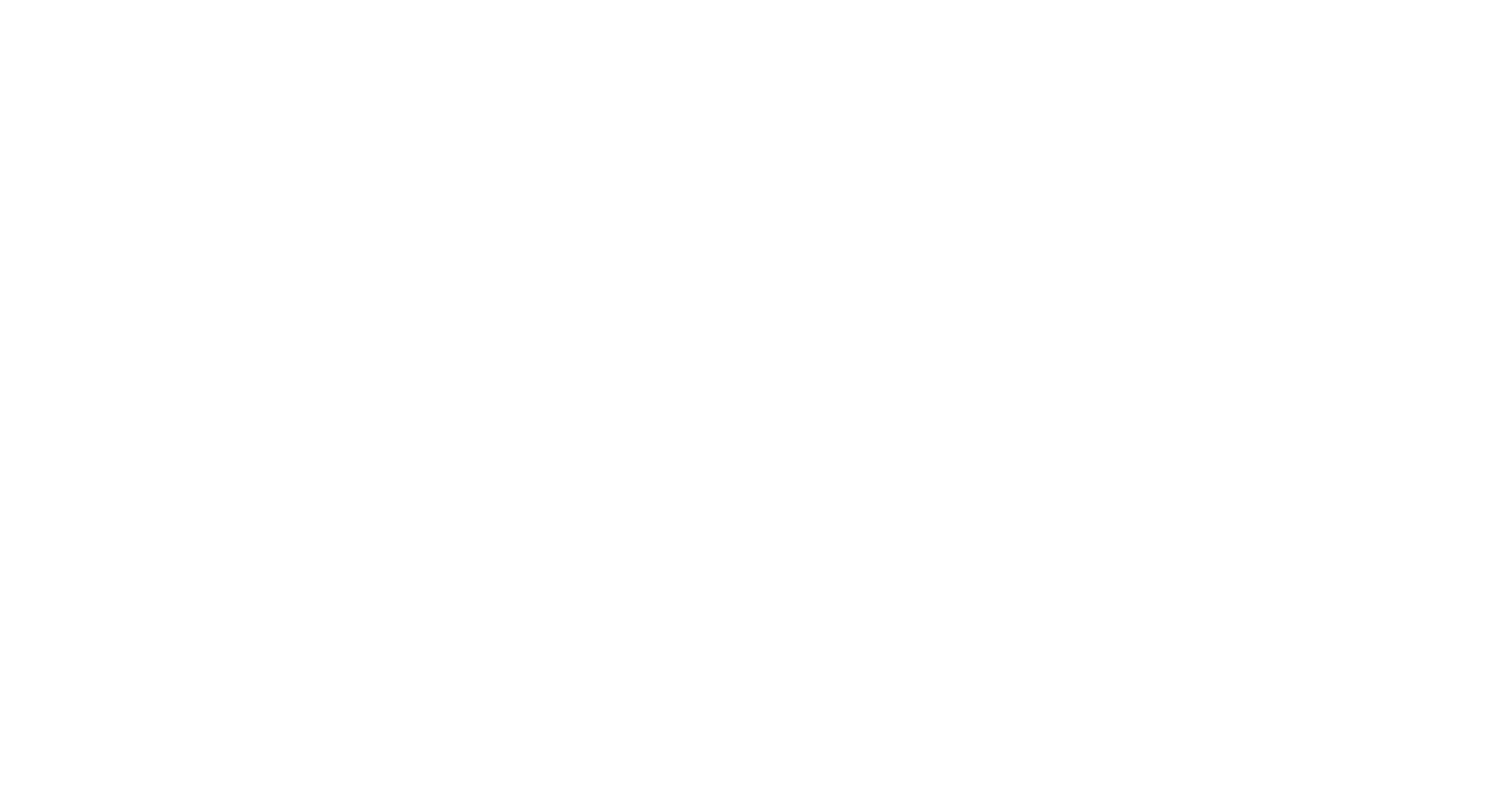 scroll, scrollTop: 0, scrollLeft: 0, axis: both 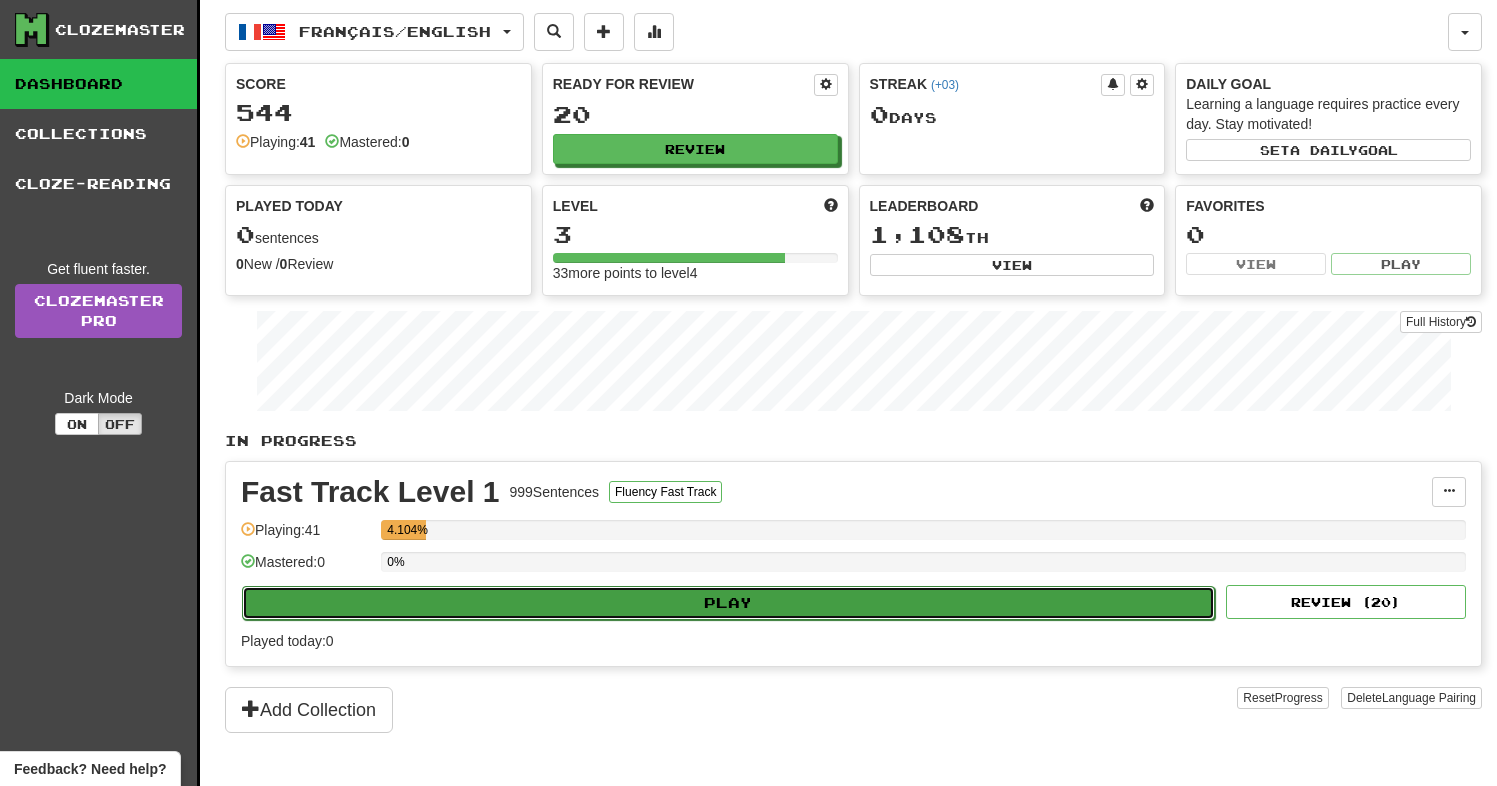 click on "Play" at bounding box center (728, 603) 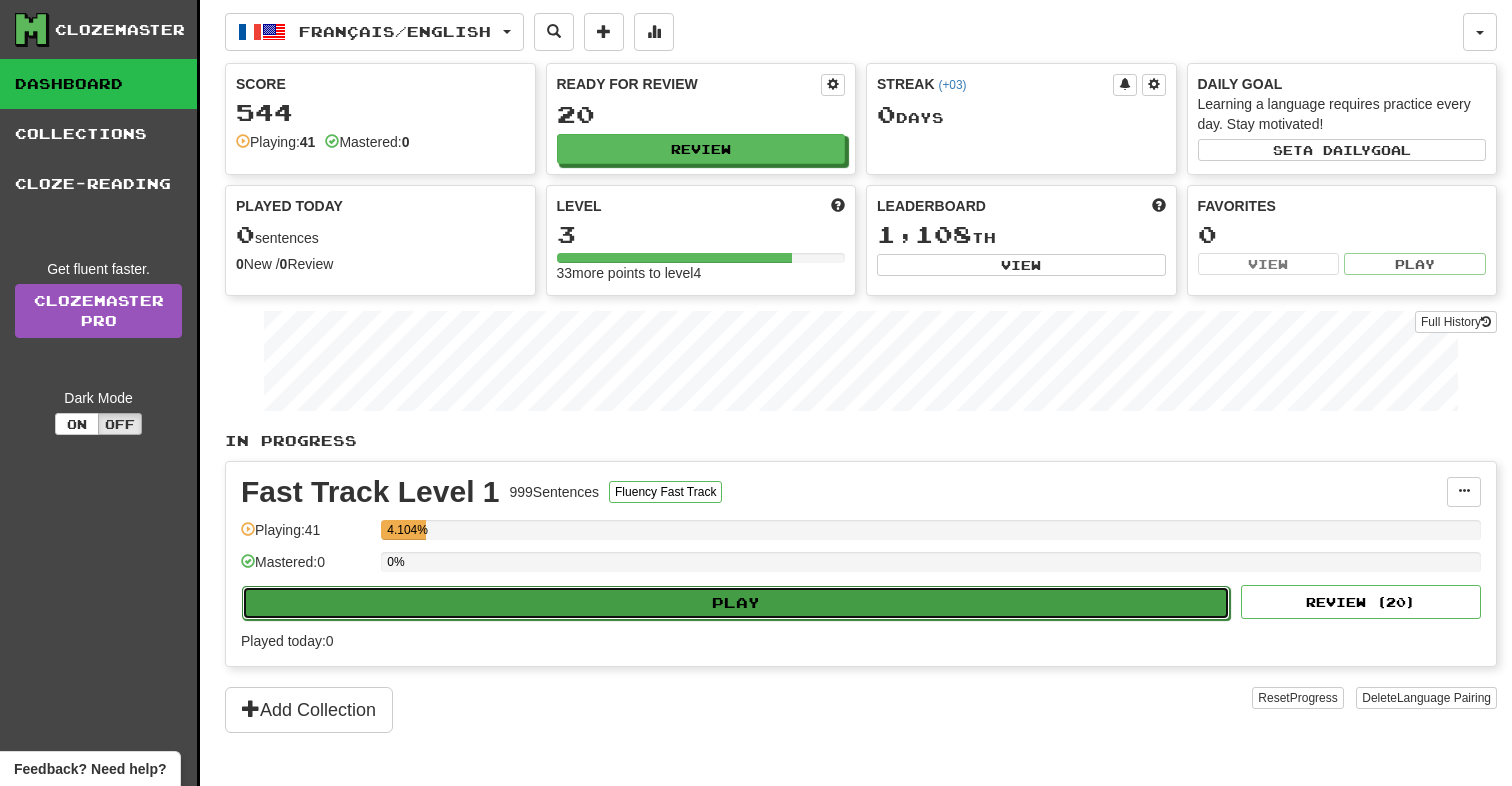 select on "**" 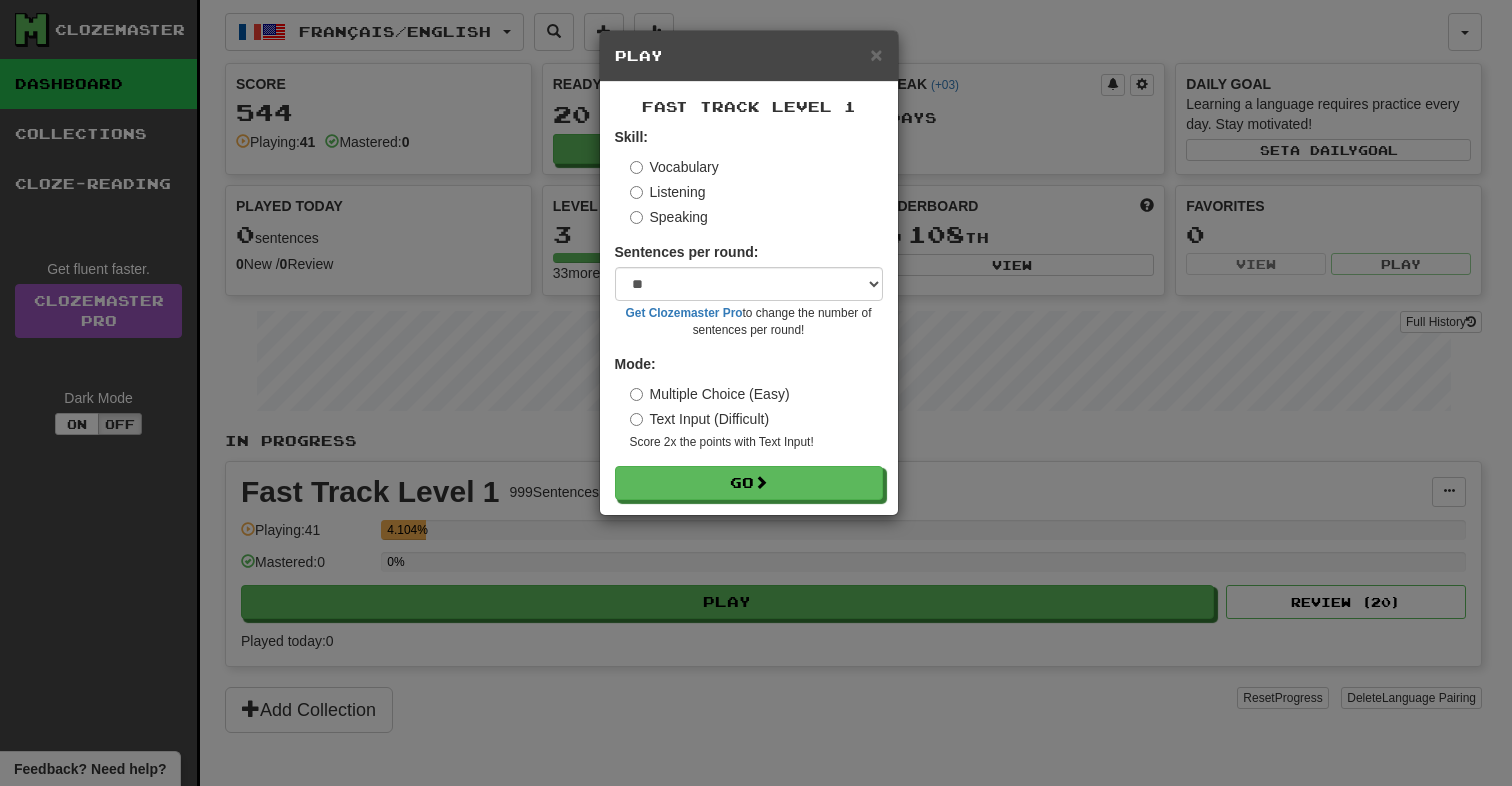click on "Text Input (Difficult)" at bounding box center [700, 419] 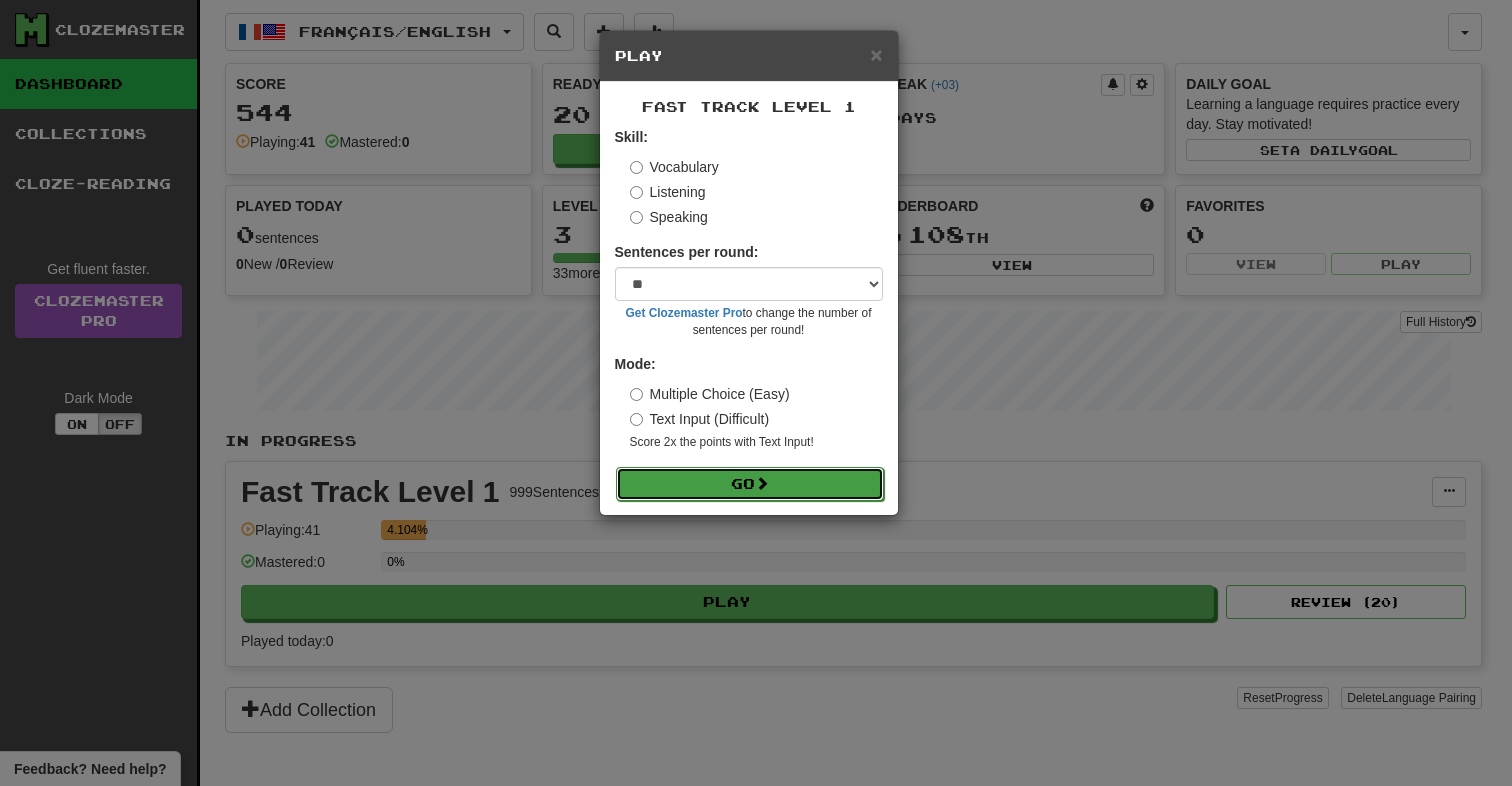 click on "Go" at bounding box center [750, 484] 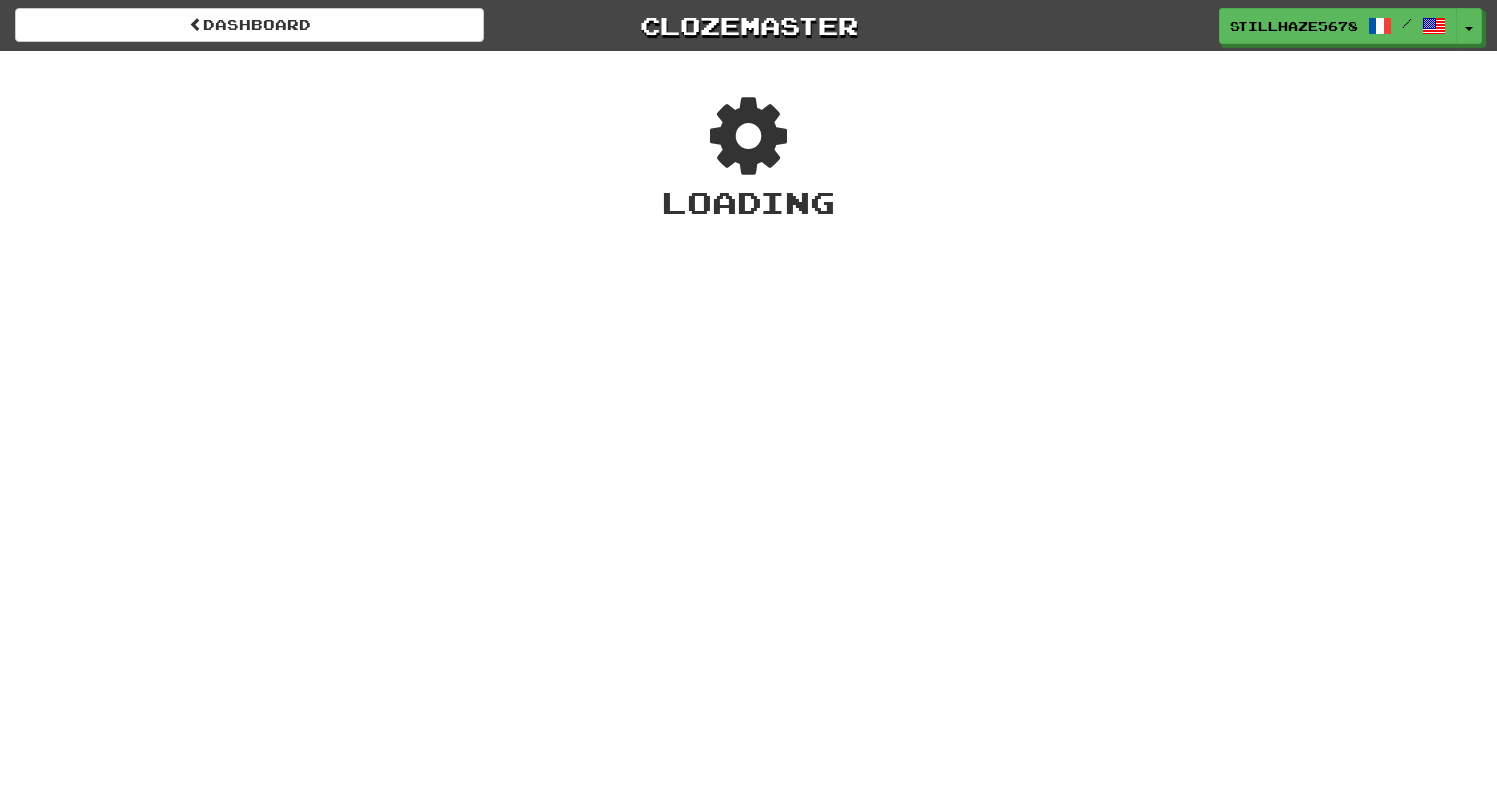 scroll, scrollTop: 0, scrollLeft: 0, axis: both 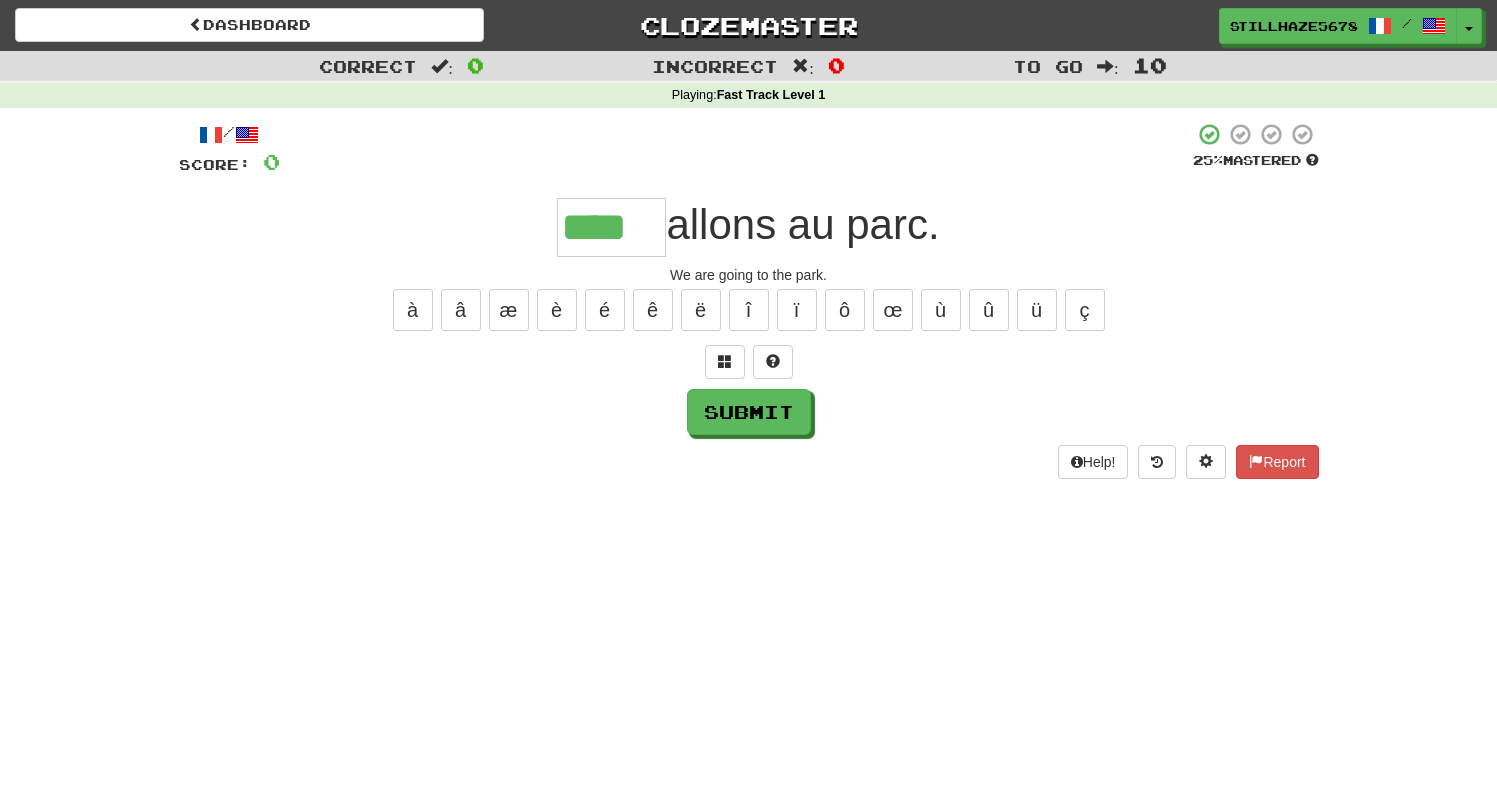 type on "****" 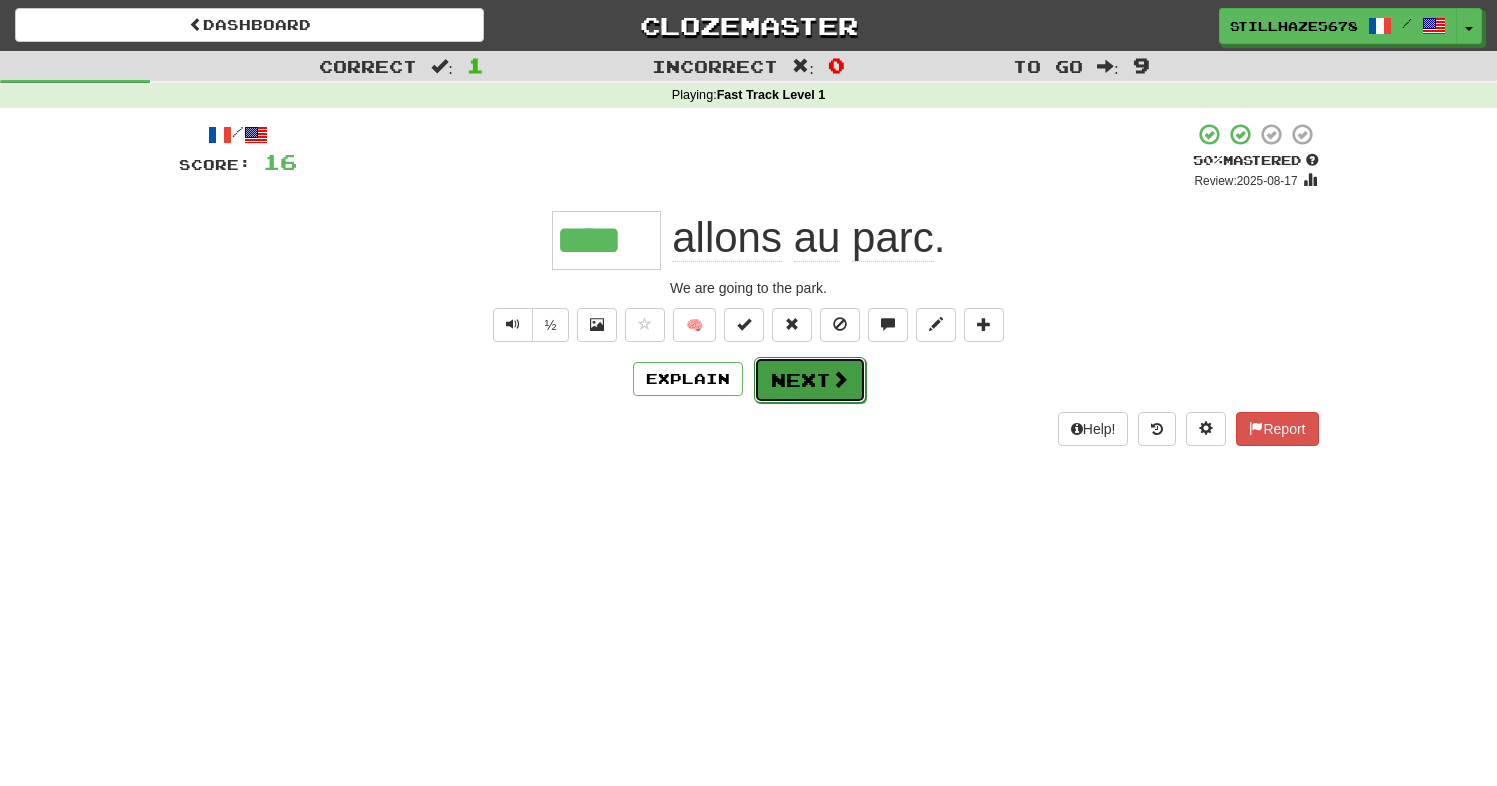 click on "Next" at bounding box center (810, 380) 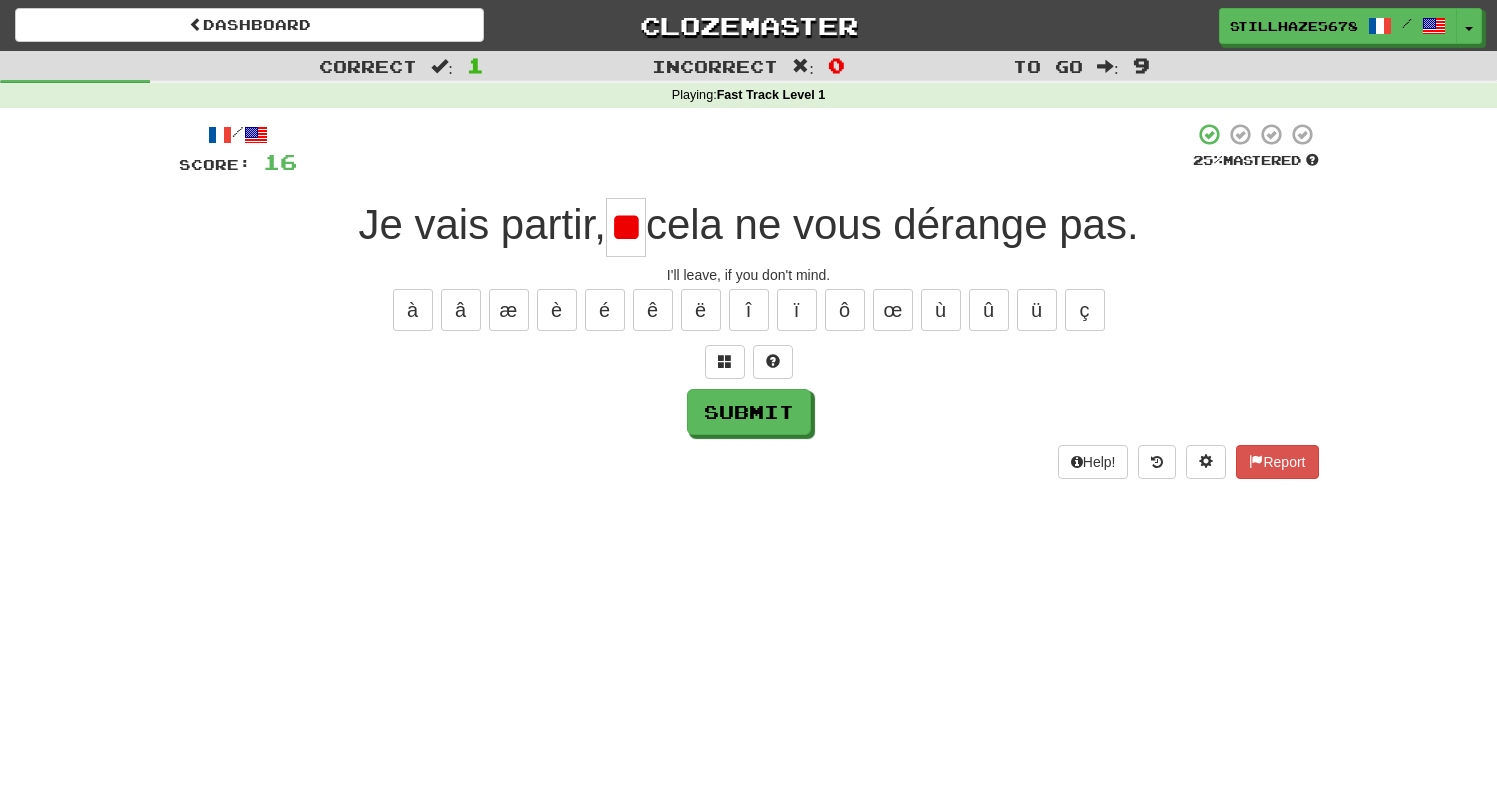 click on "/  Score:   16 25 %  Mastered Je vais partir,  **  cela ne vous dérange pas. I'll leave, if you don't mind. à â æ è é ê ë î ï ô œ ù û ü ç Submit  Help!  Report" at bounding box center [749, 300] 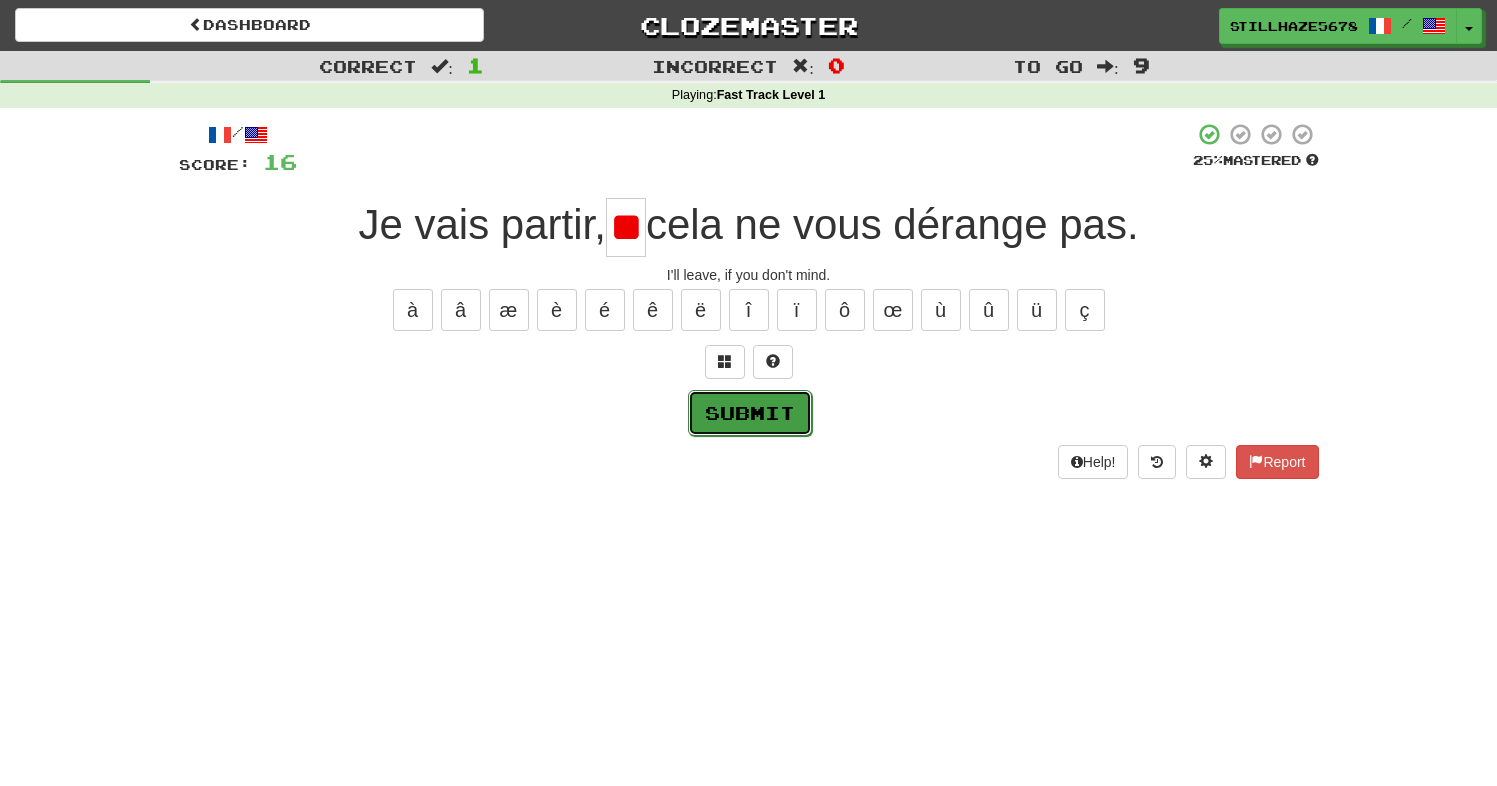 click on "Submit" at bounding box center [750, 413] 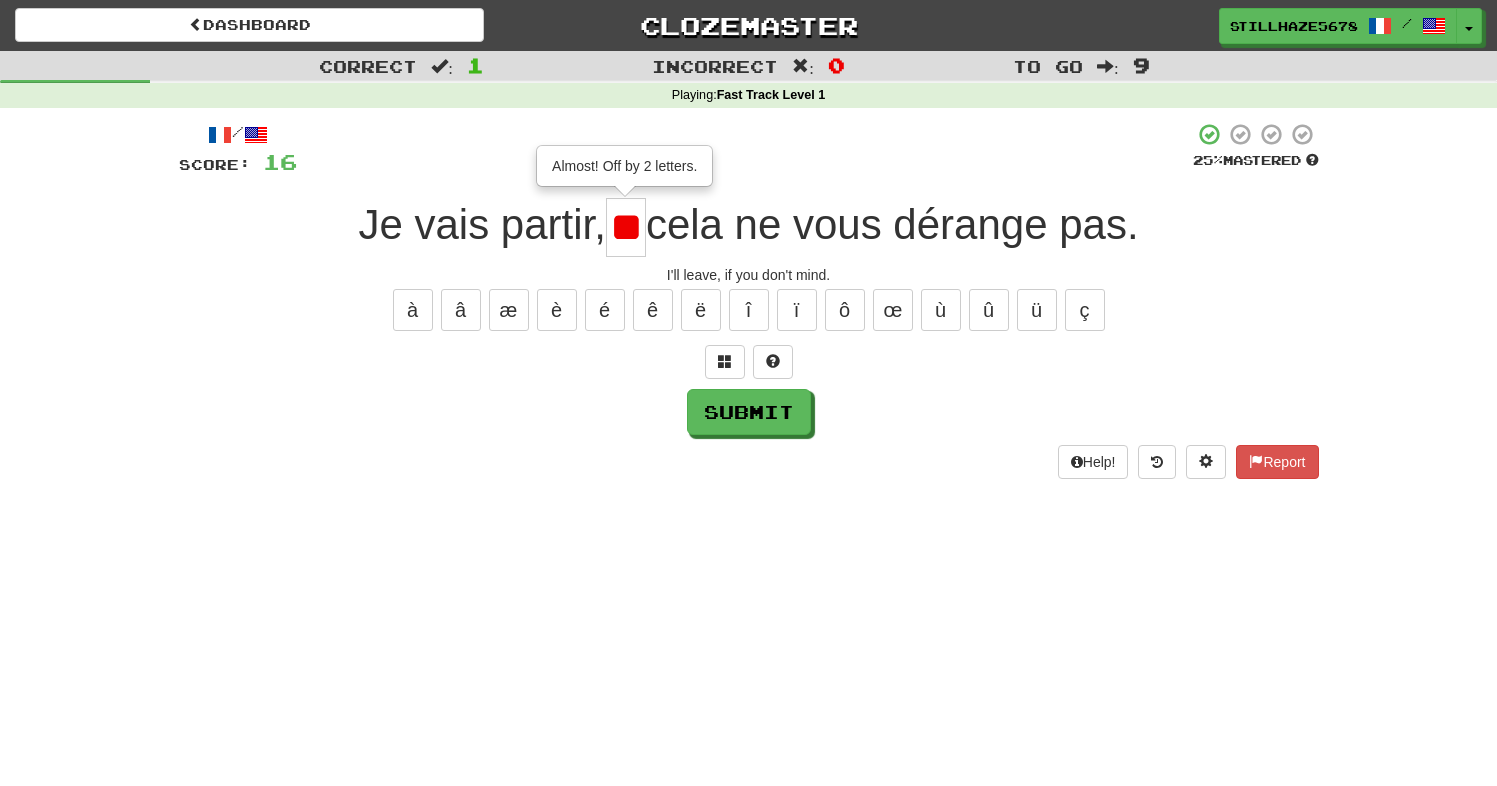 click on "**" at bounding box center (626, 227) 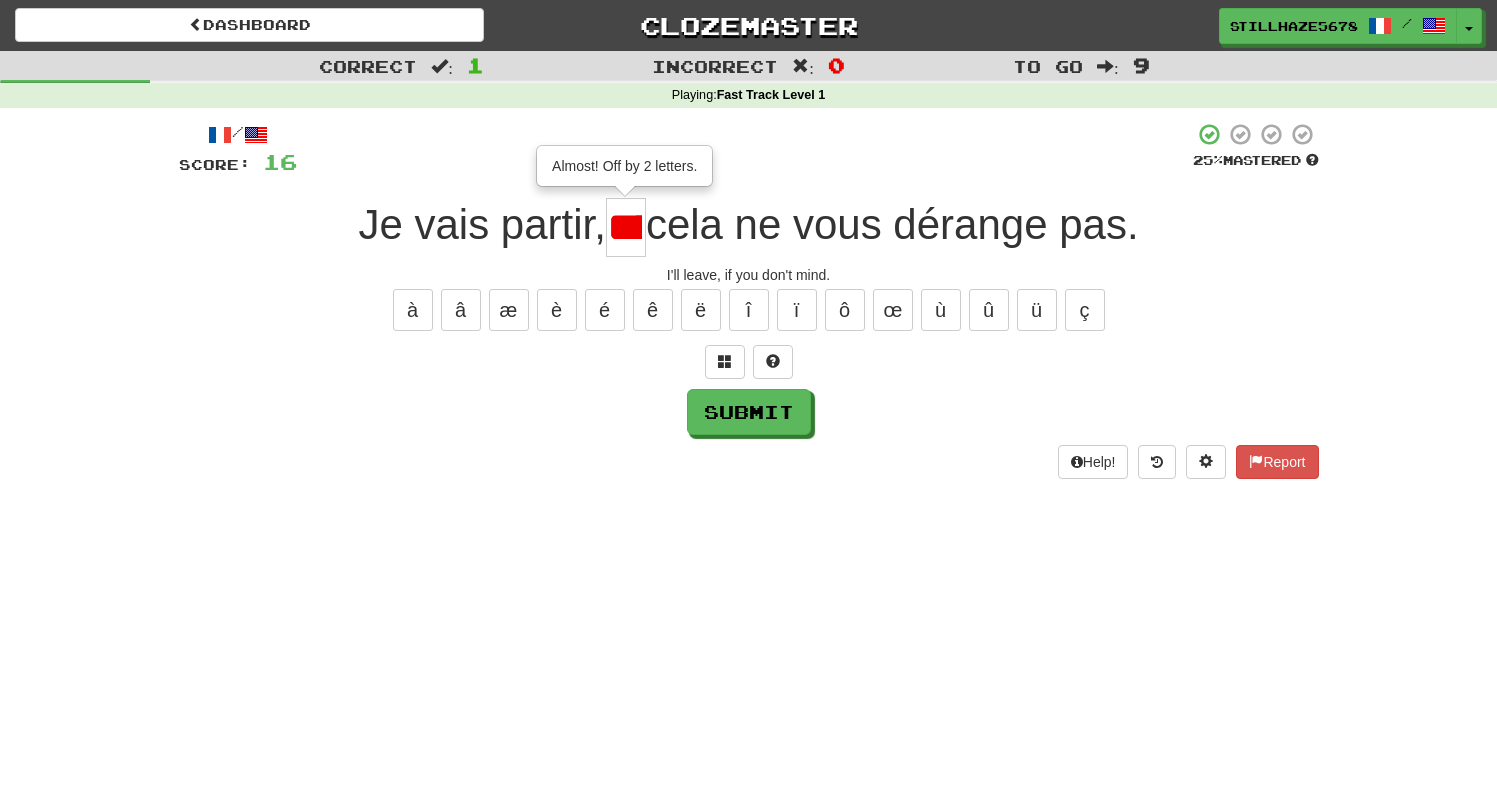 scroll, scrollTop: 0, scrollLeft: 28, axis: horizontal 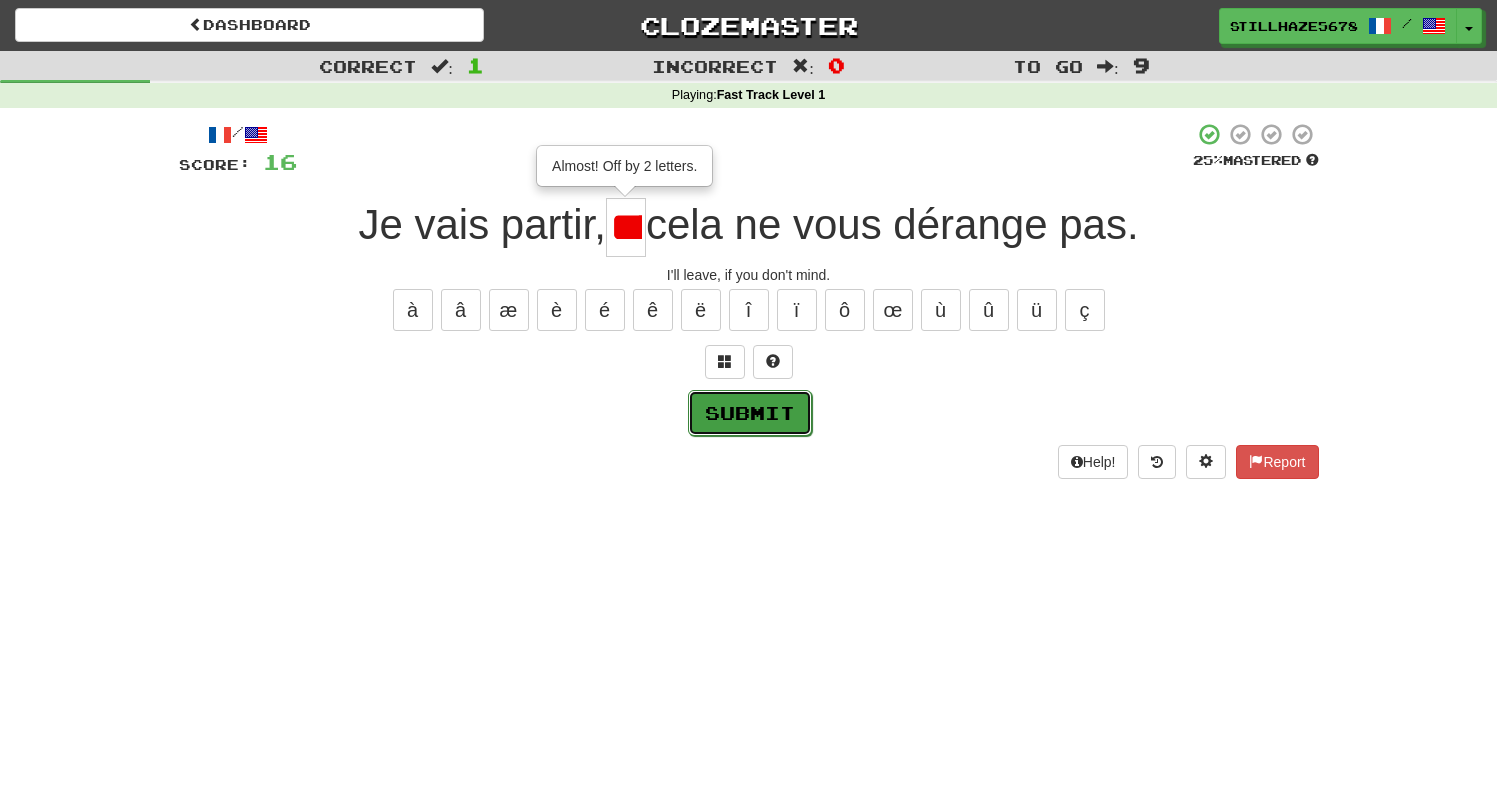 click on "Submit" at bounding box center (750, 413) 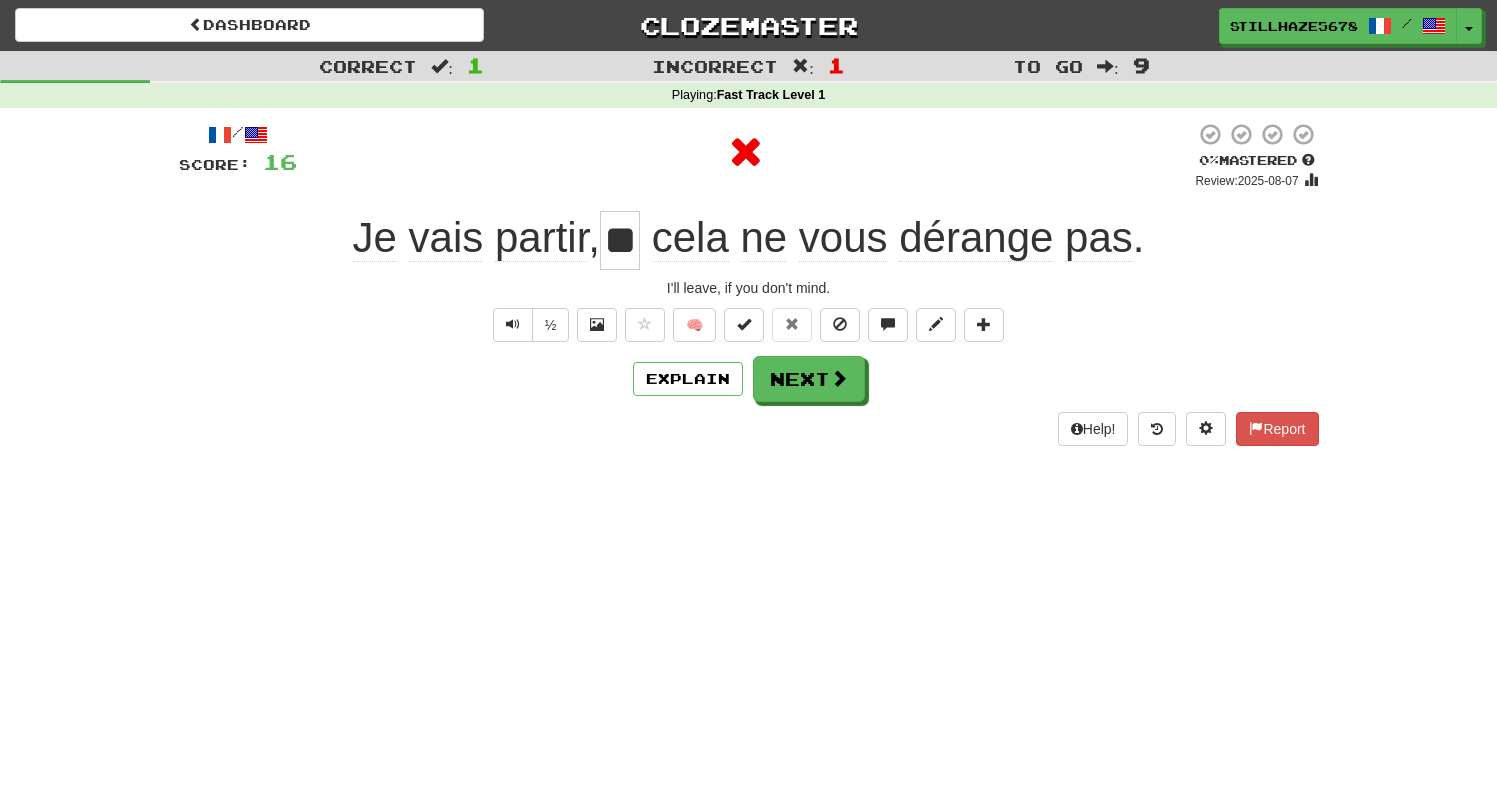 click on "**" at bounding box center (620, 240) 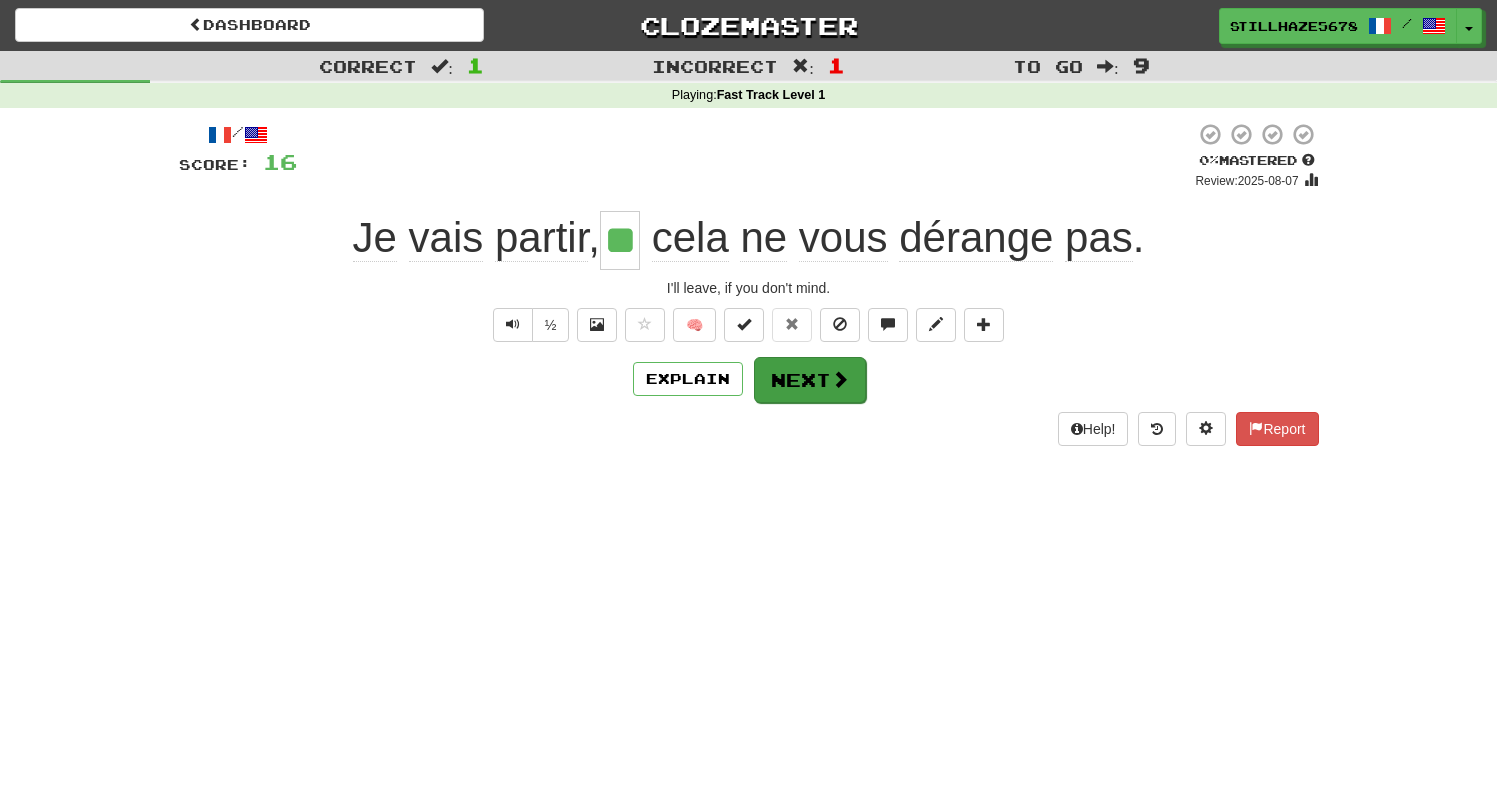 type on "**" 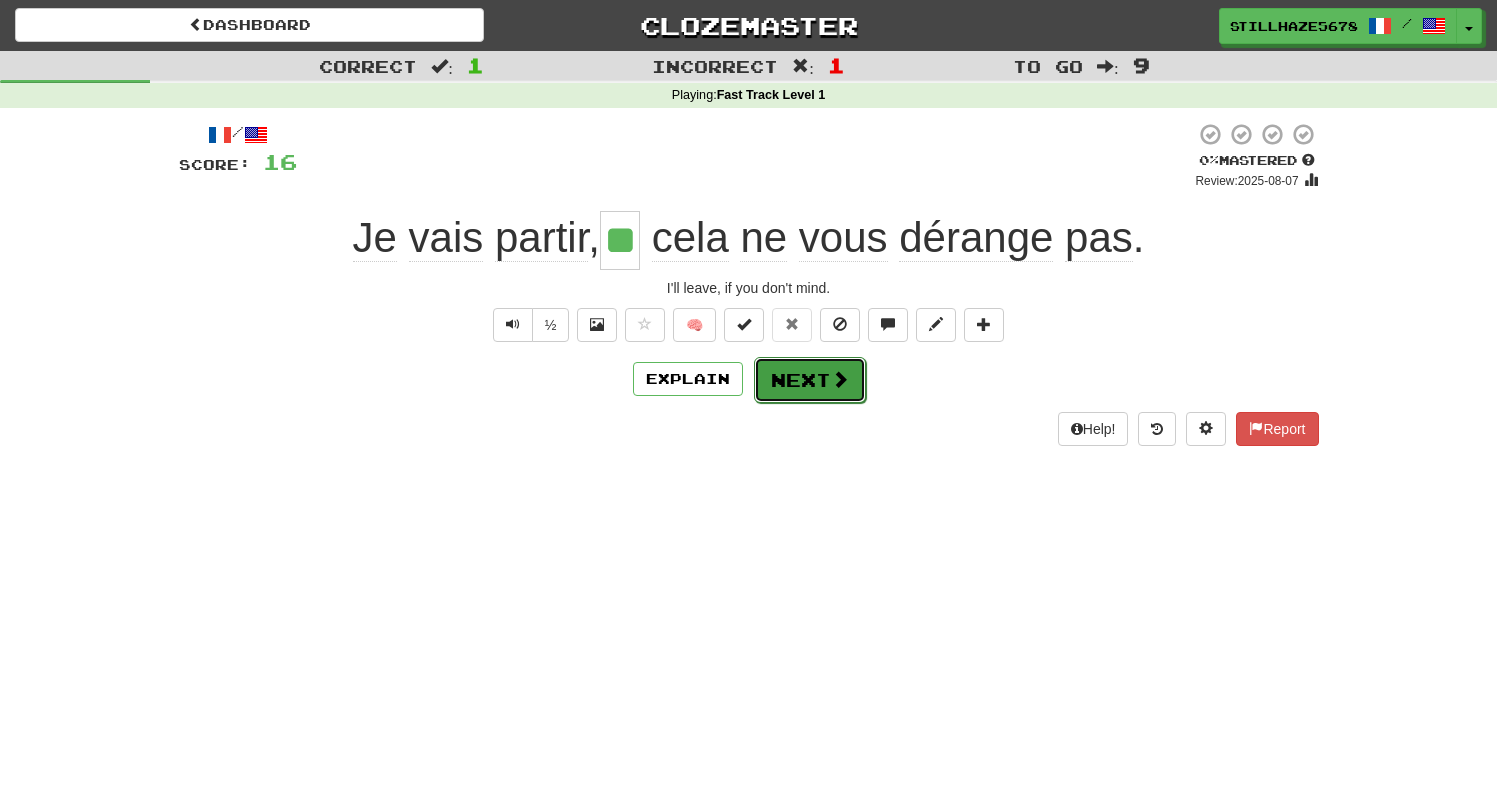 click on "Next" at bounding box center (810, 380) 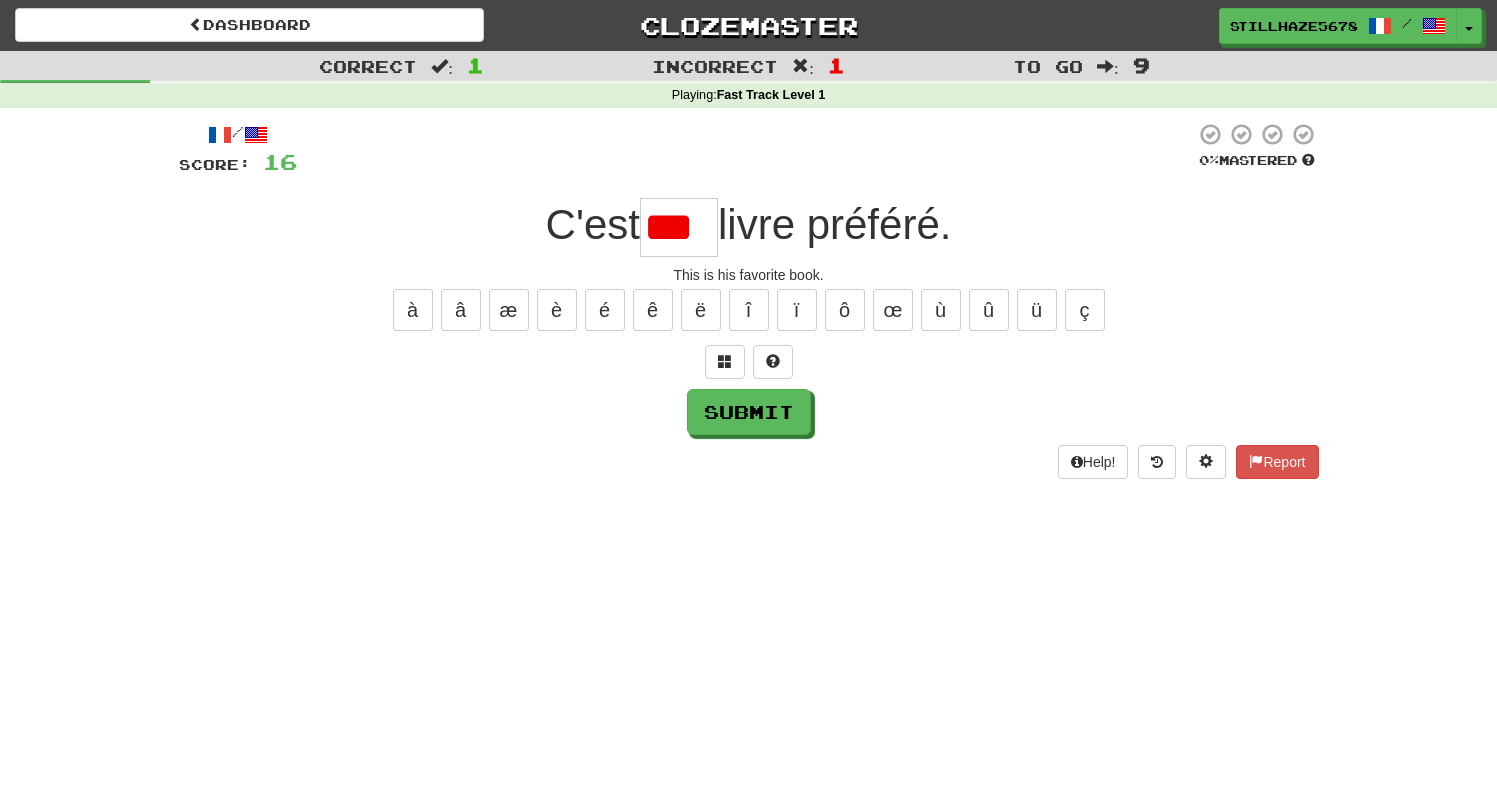 scroll, scrollTop: 0, scrollLeft: 0, axis: both 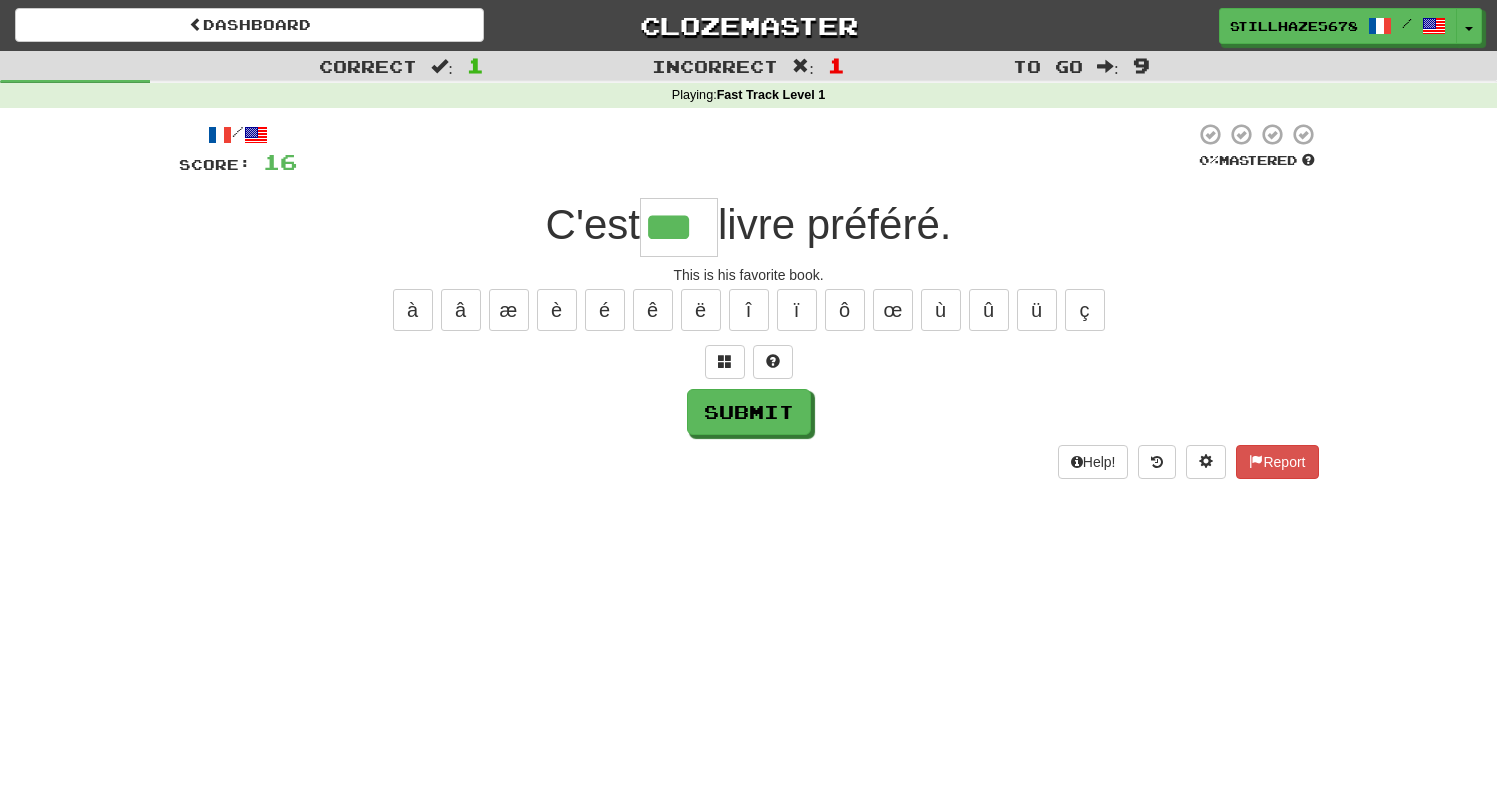 type on "***" 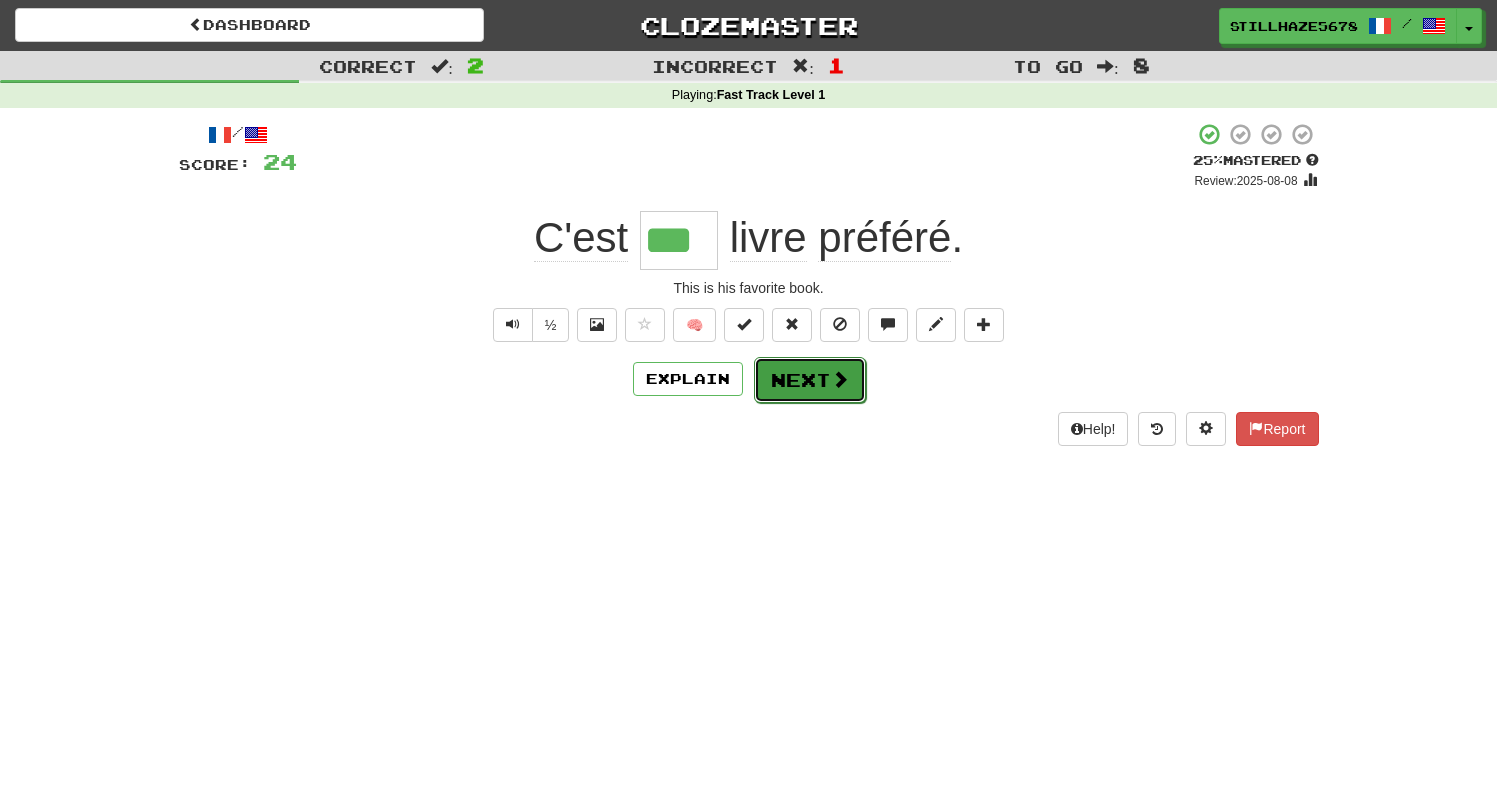 click on "Next" at bounding box center (810, 380) 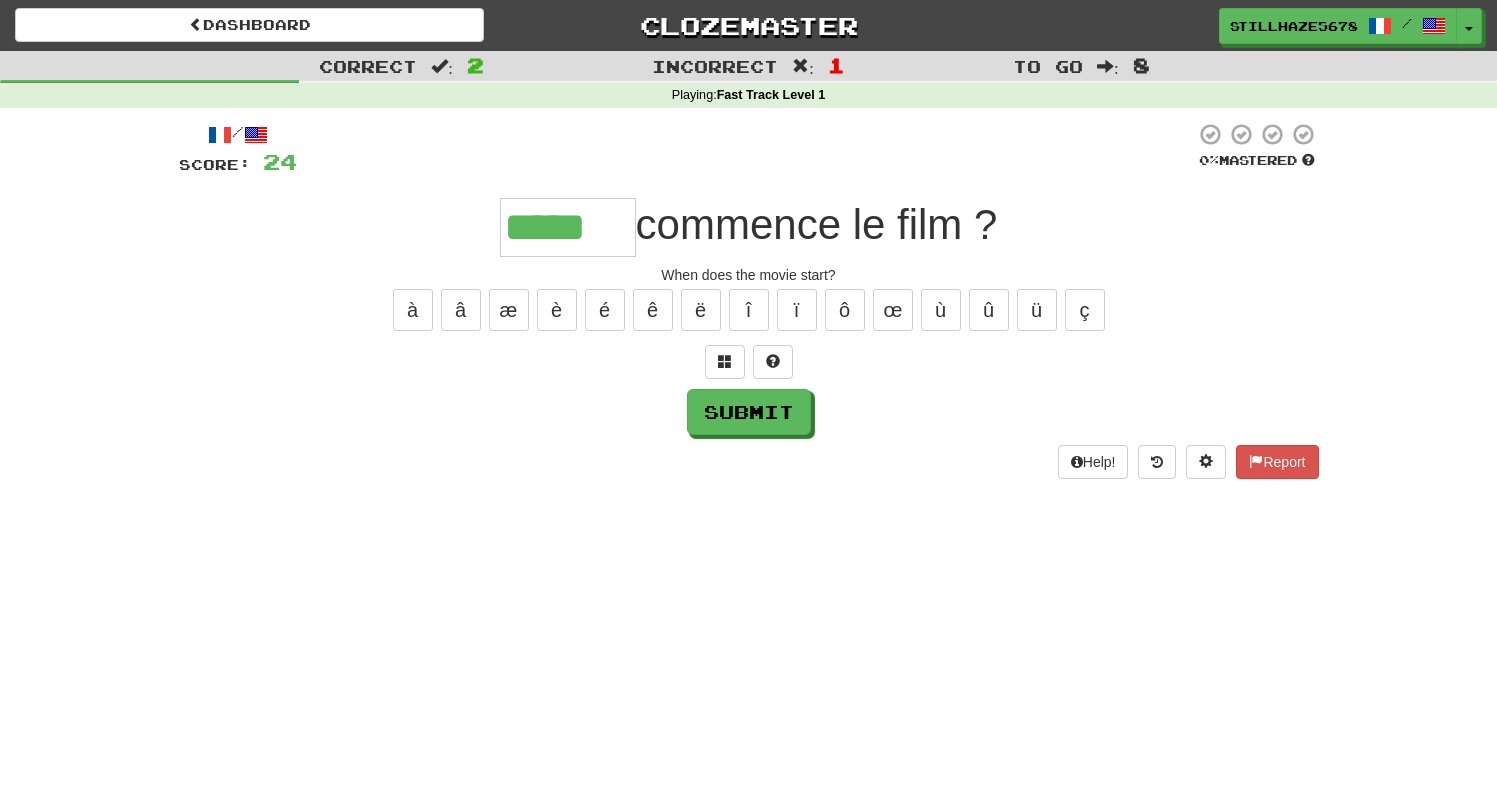 type on "*****" 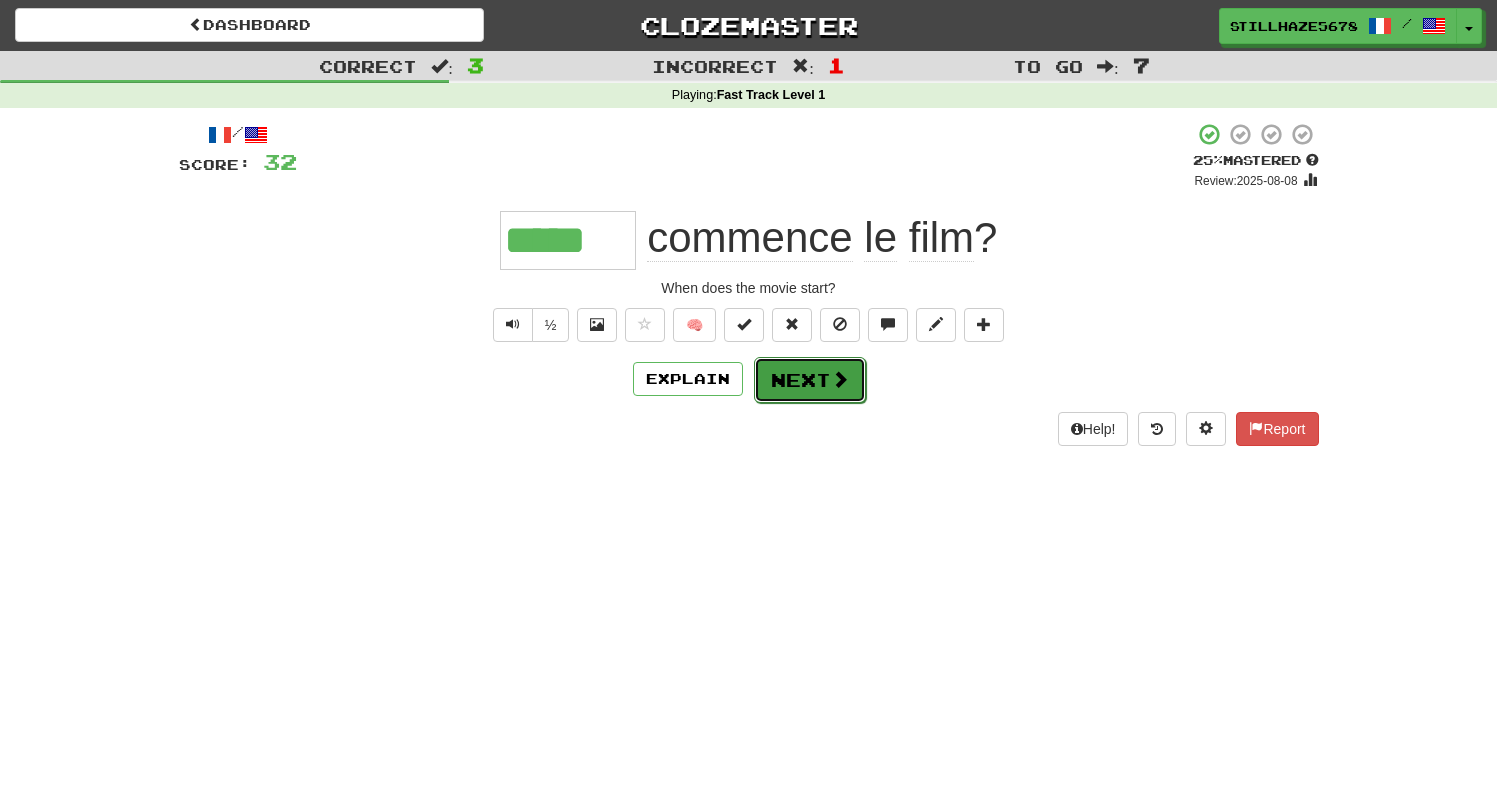 click on "Next" at bounding box center [810, 380] 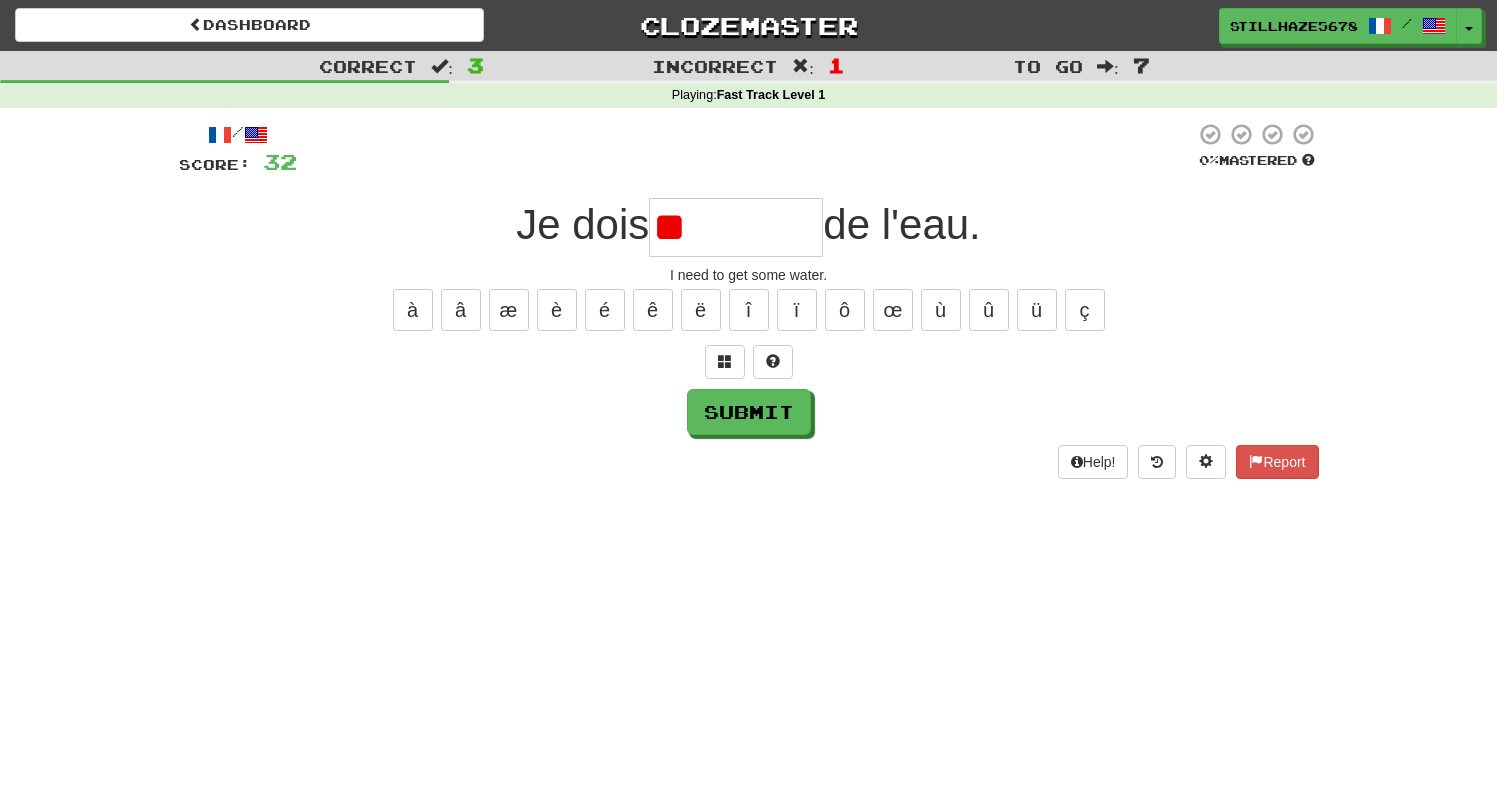 type on "*" 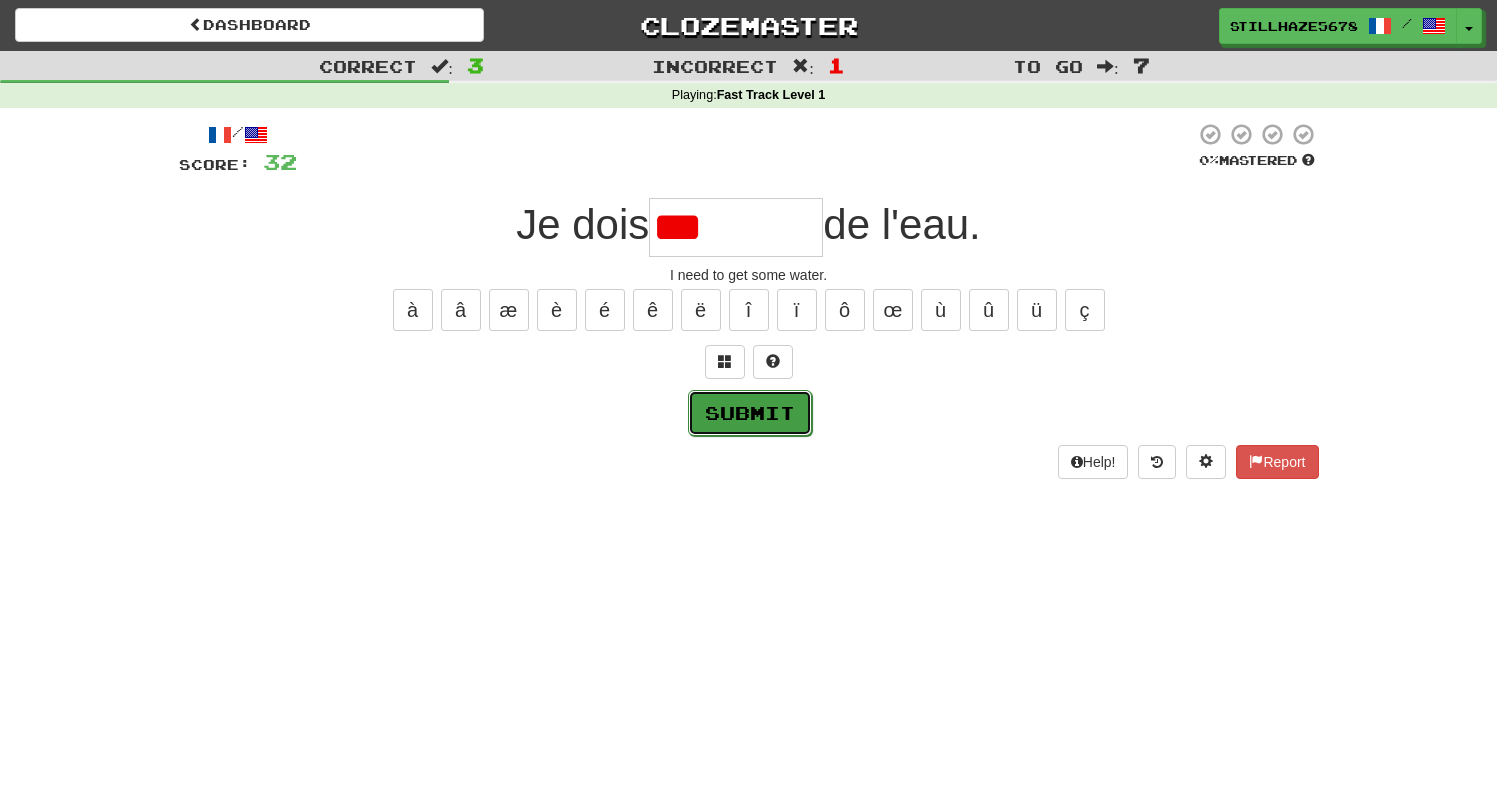 click on "Submit" at bounding box center [750, 413] 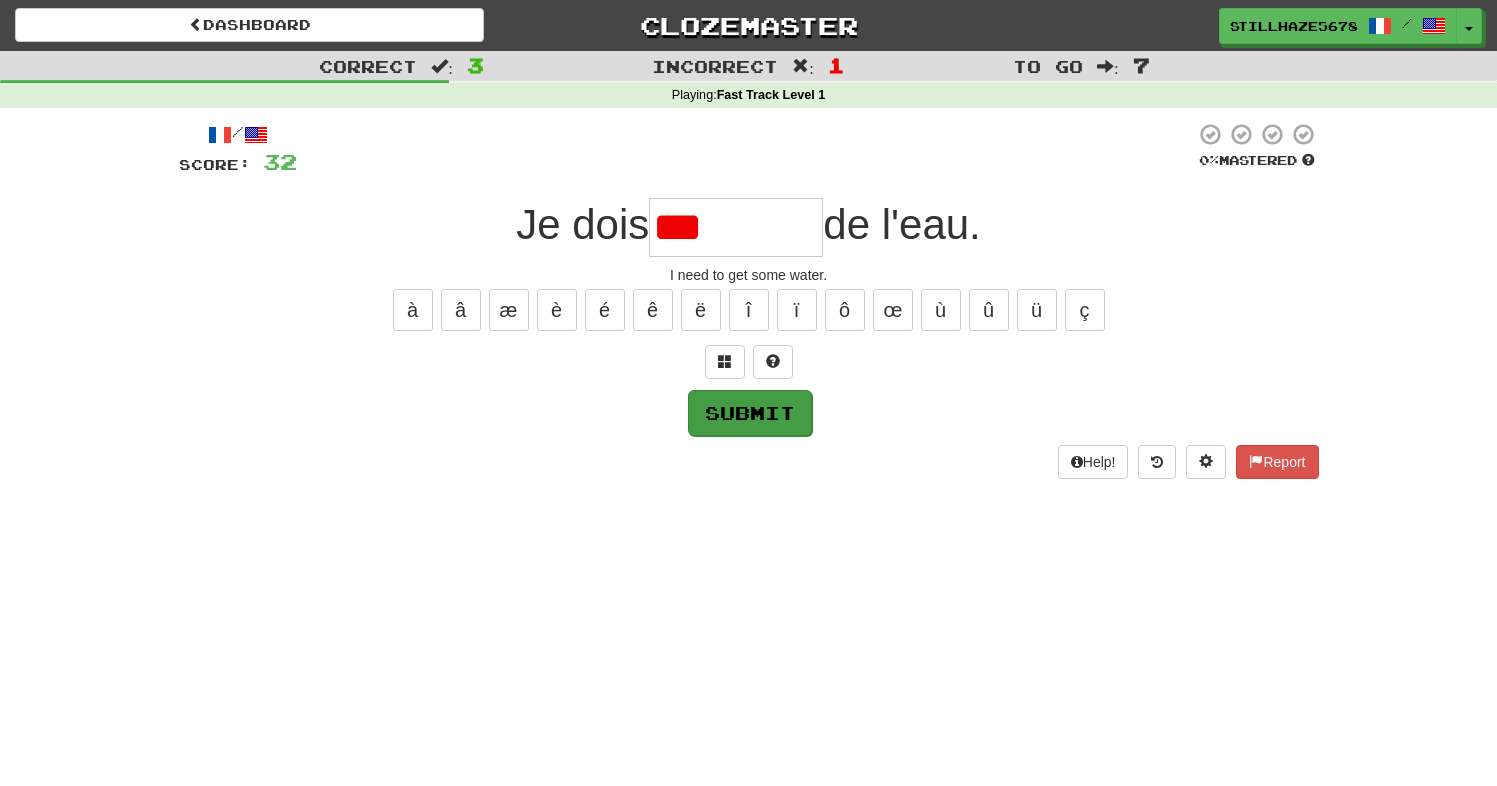 type on "********" 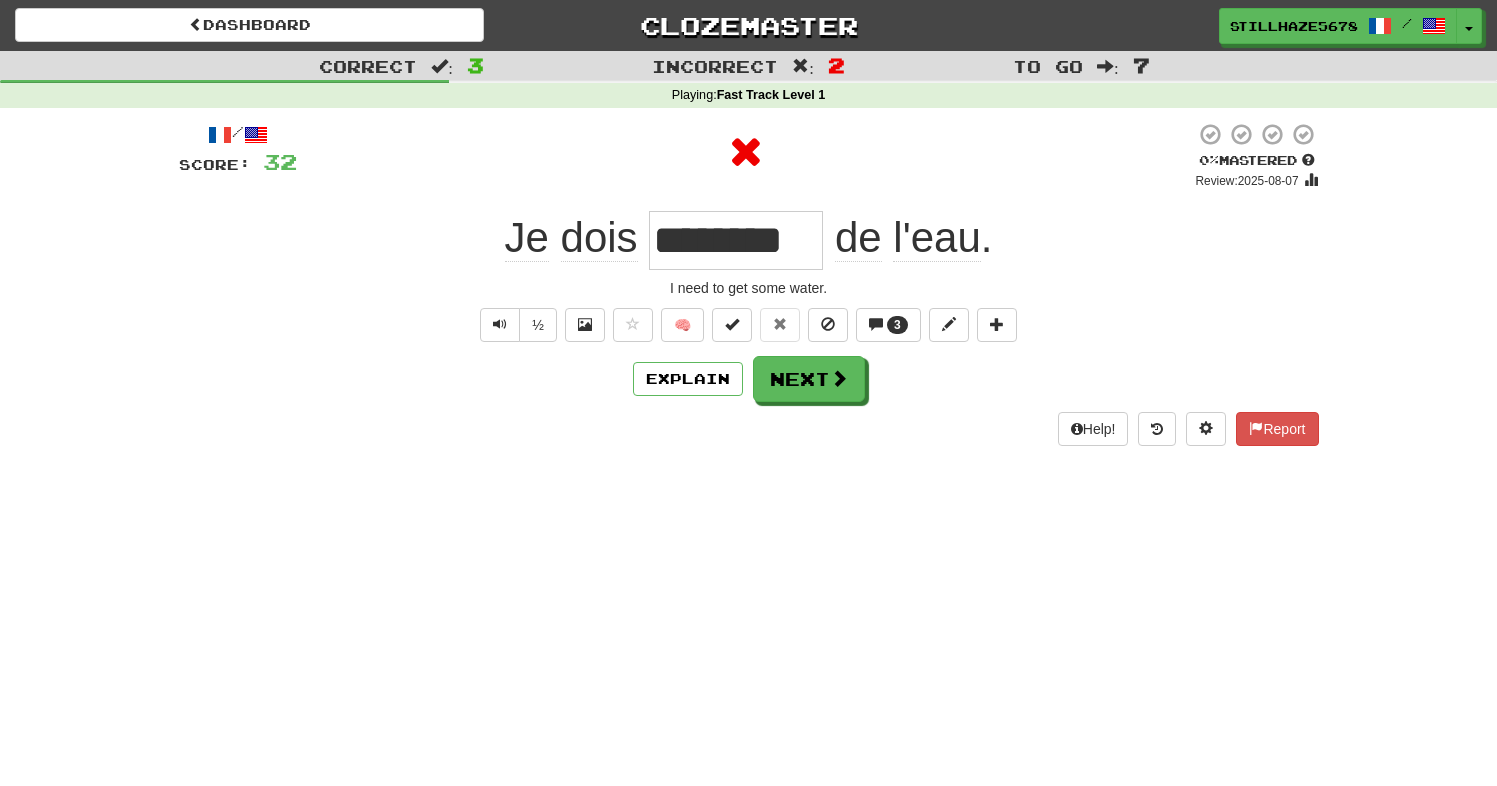 click on "********" at bounding box center (736, 240) 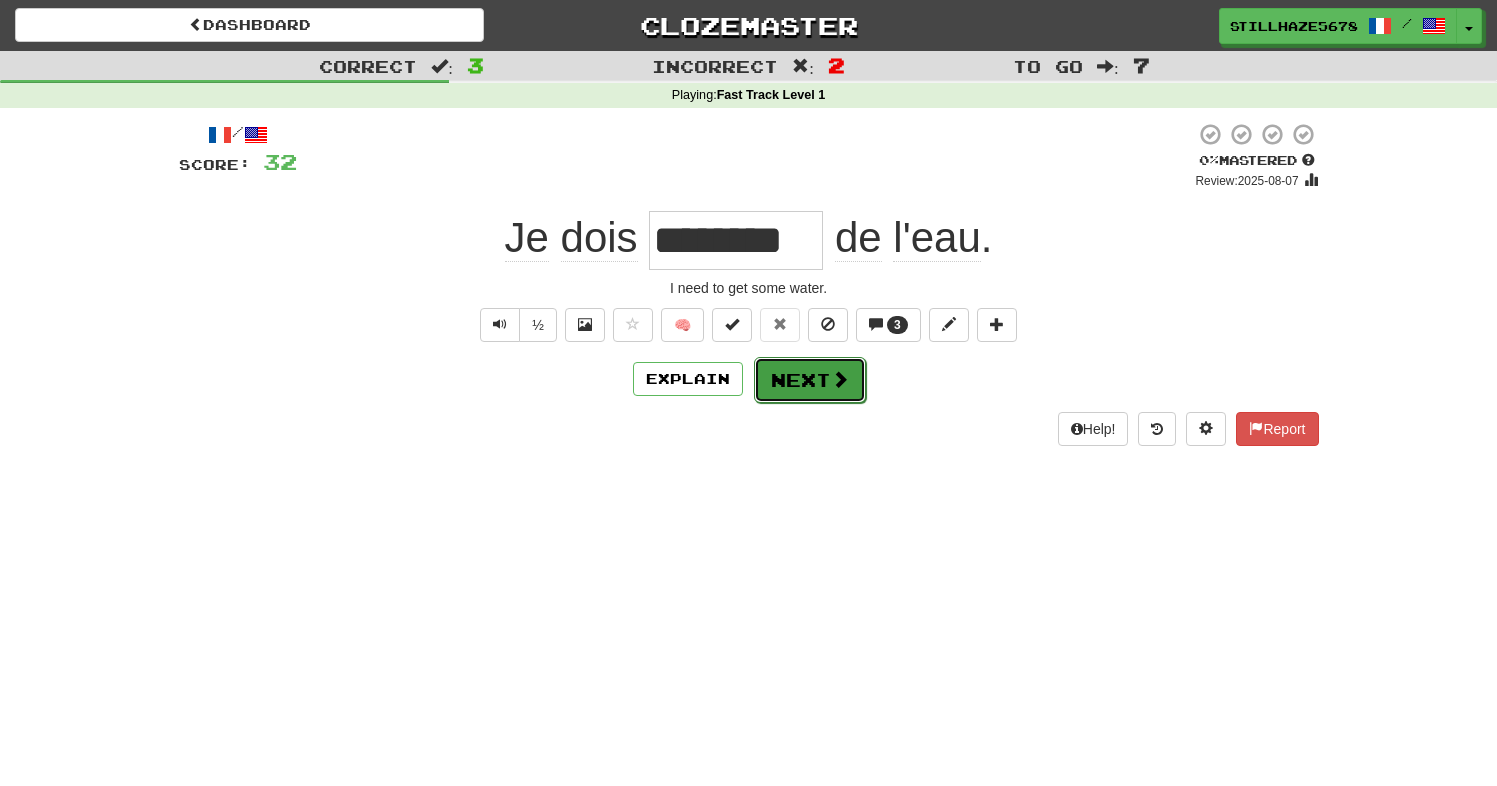 click on "Next" at bounding box center [810, 380] 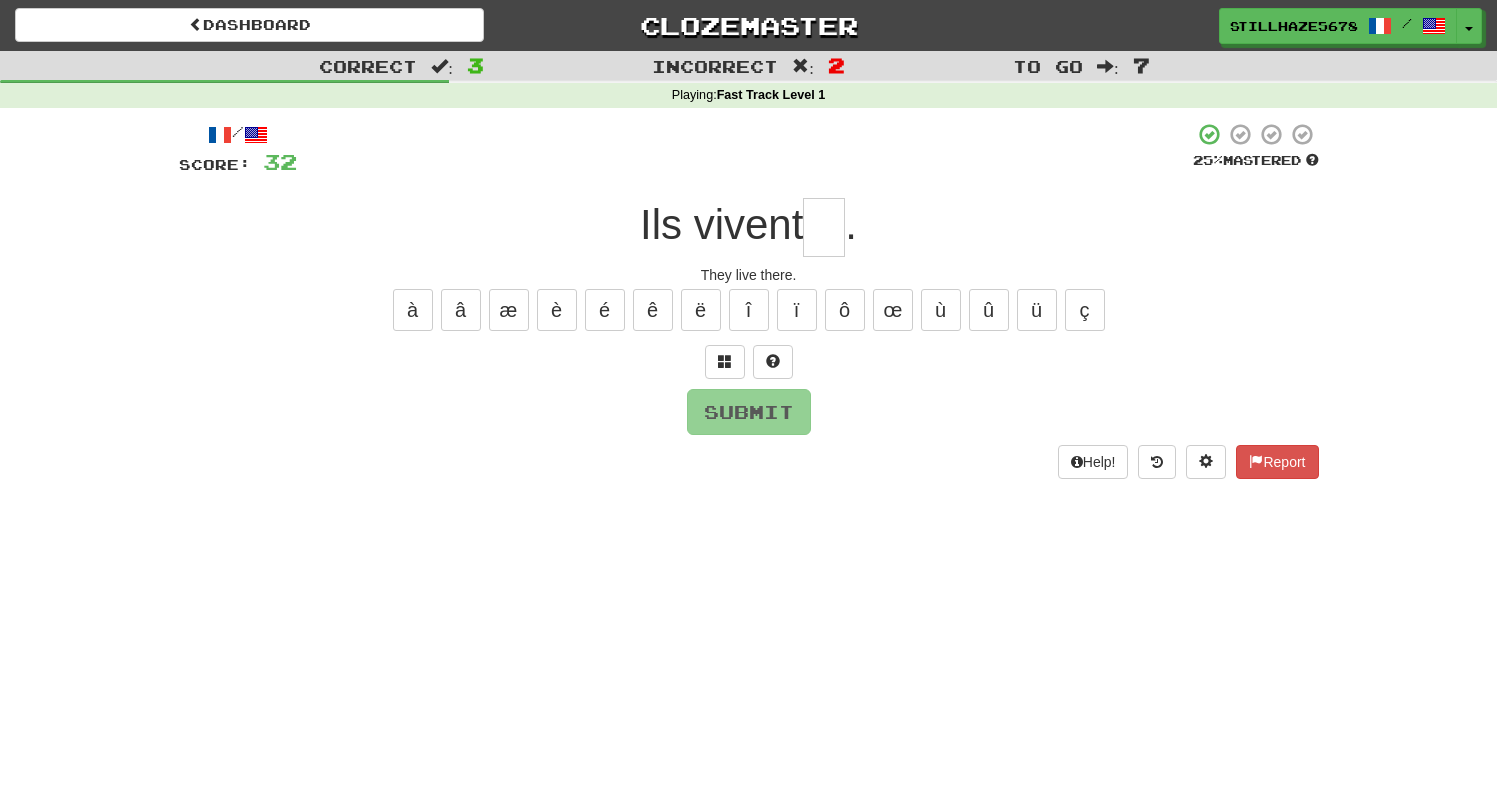 click at bounding box center [824, 227] 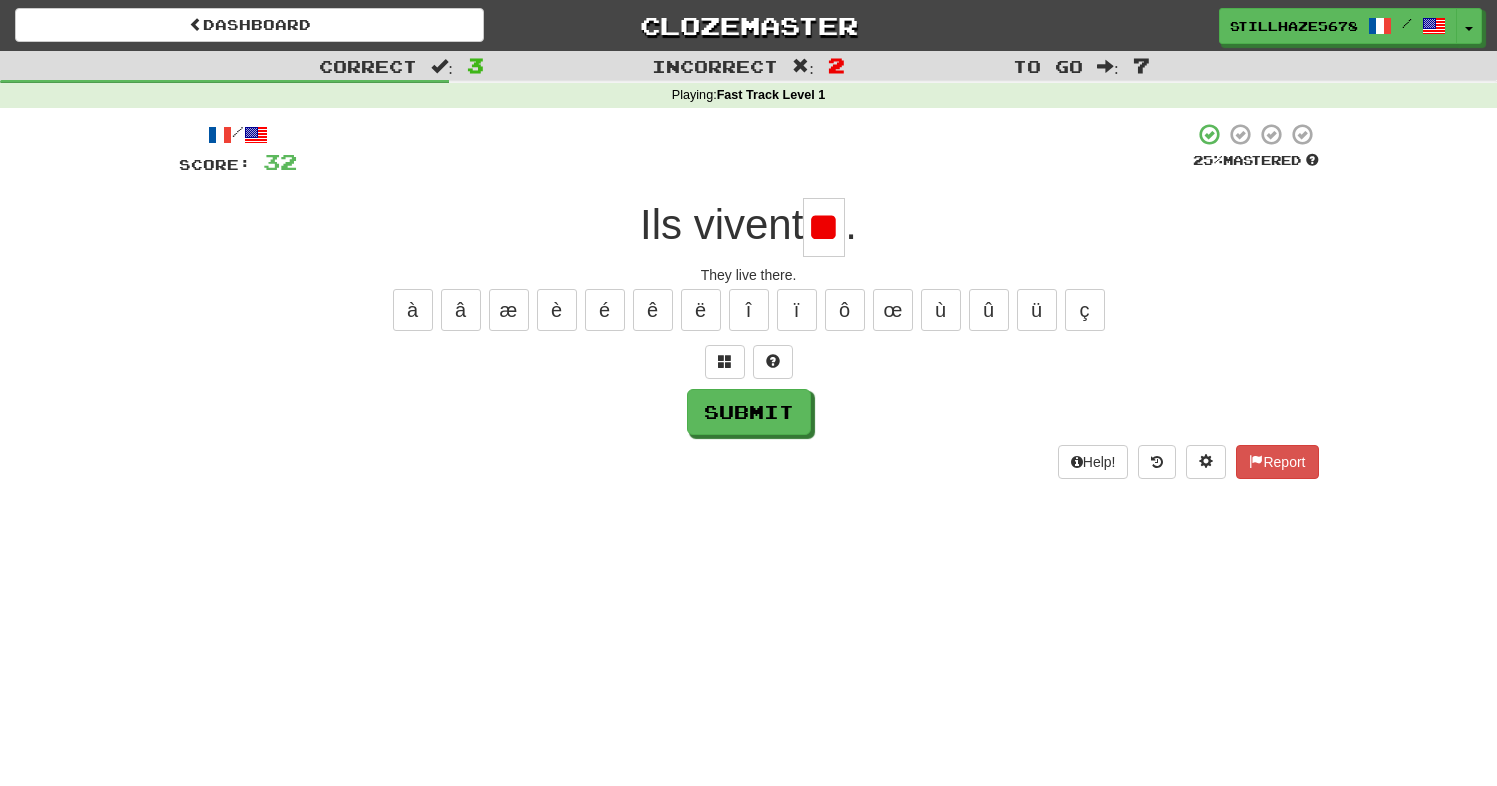 scroll, scrollTop: 0, scrollLeft: 11, axis: horizontal 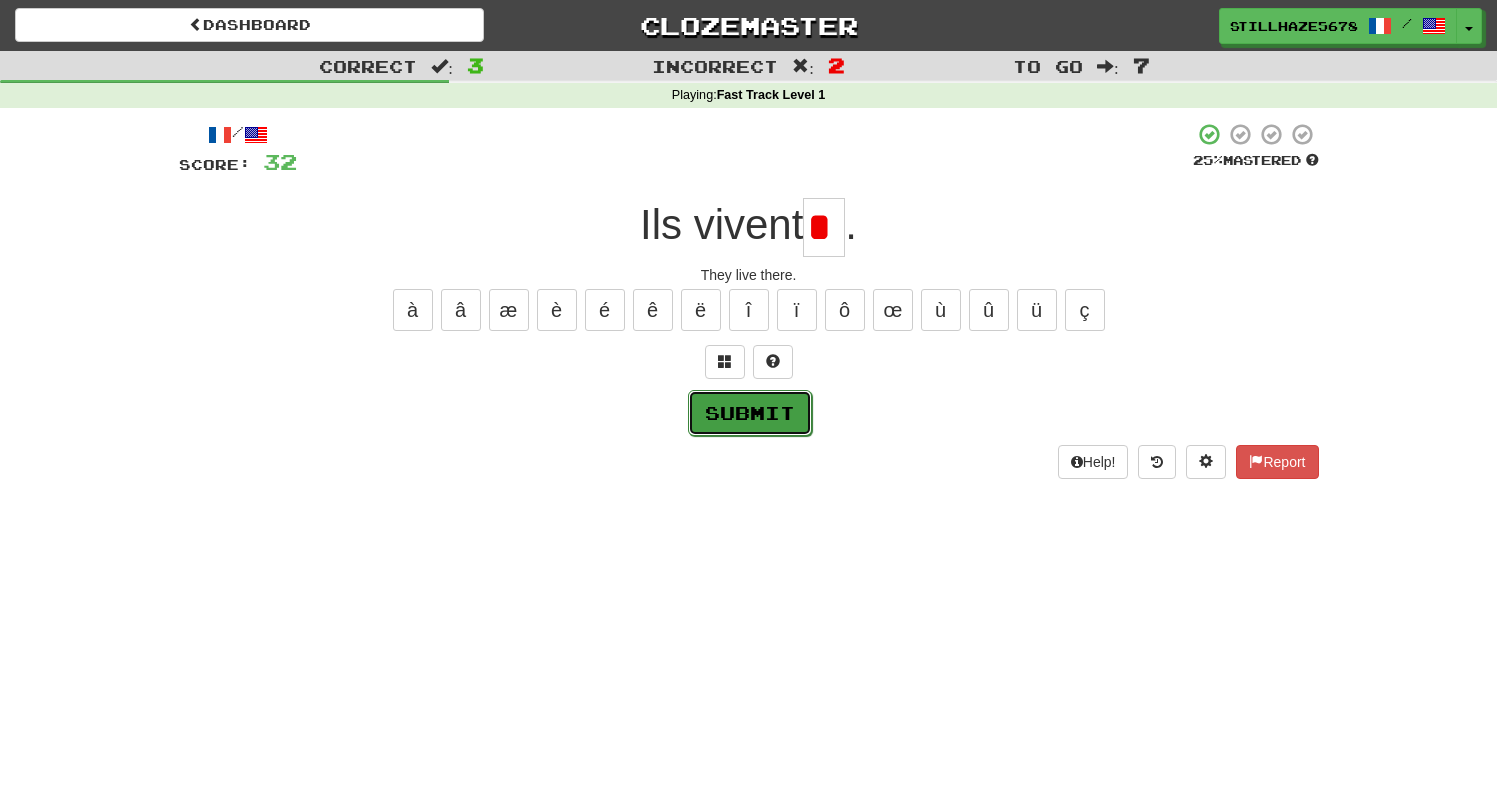 click on "Submit" at bounding box center (750, 413) 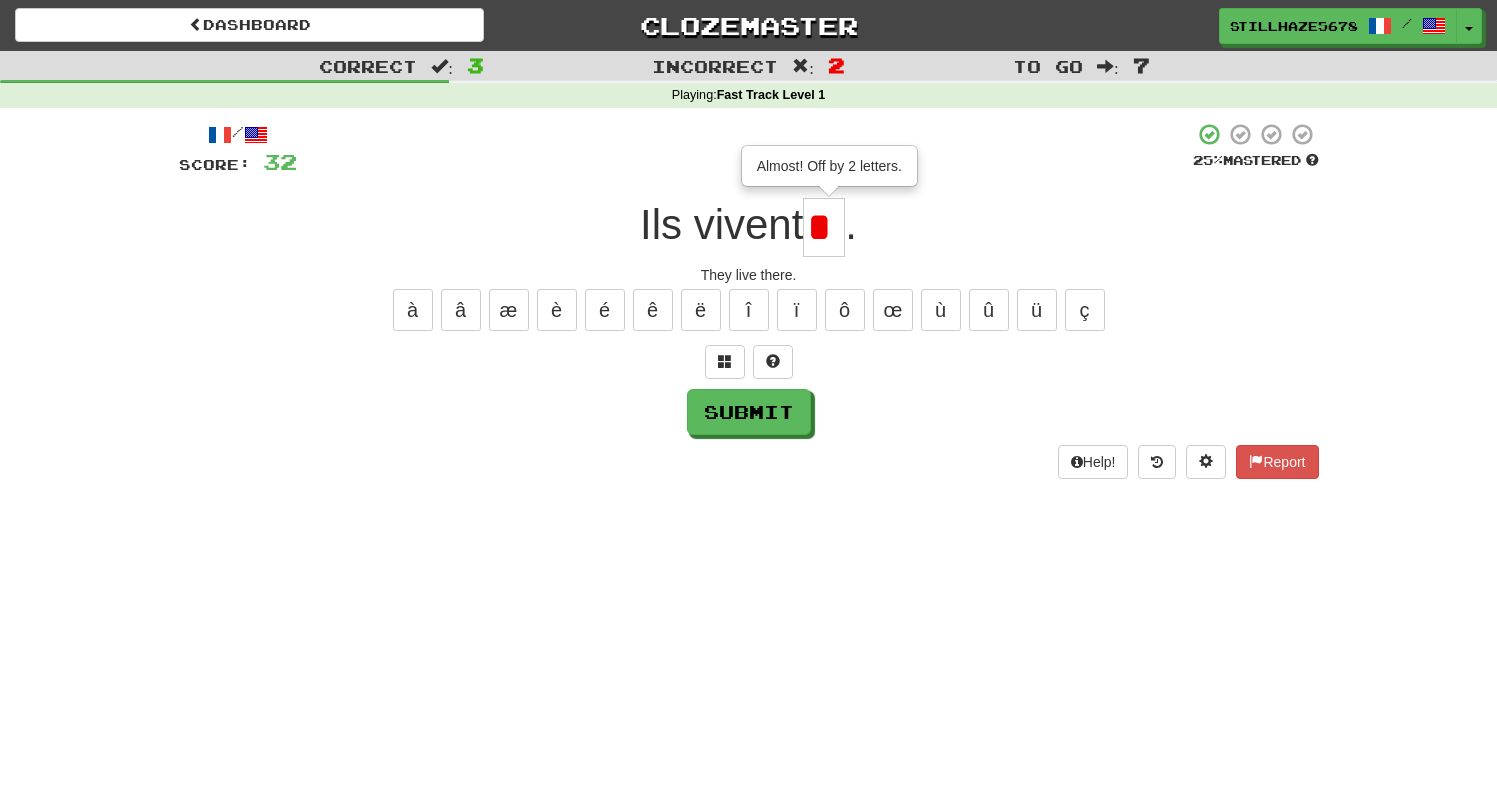 click on "*" at bounding box center [824, 227] 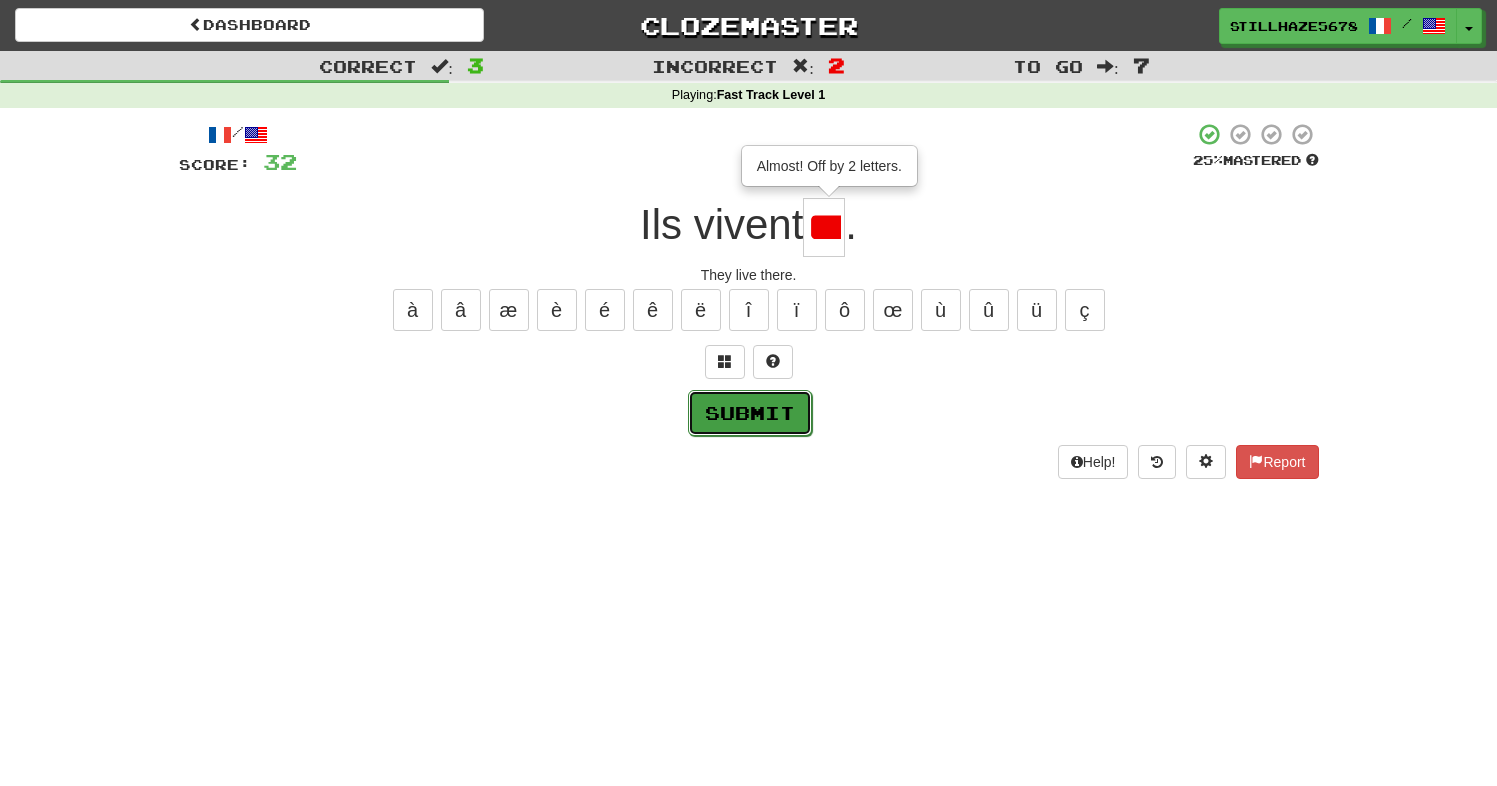 click on "Submit" at bounding box center [750, 413] 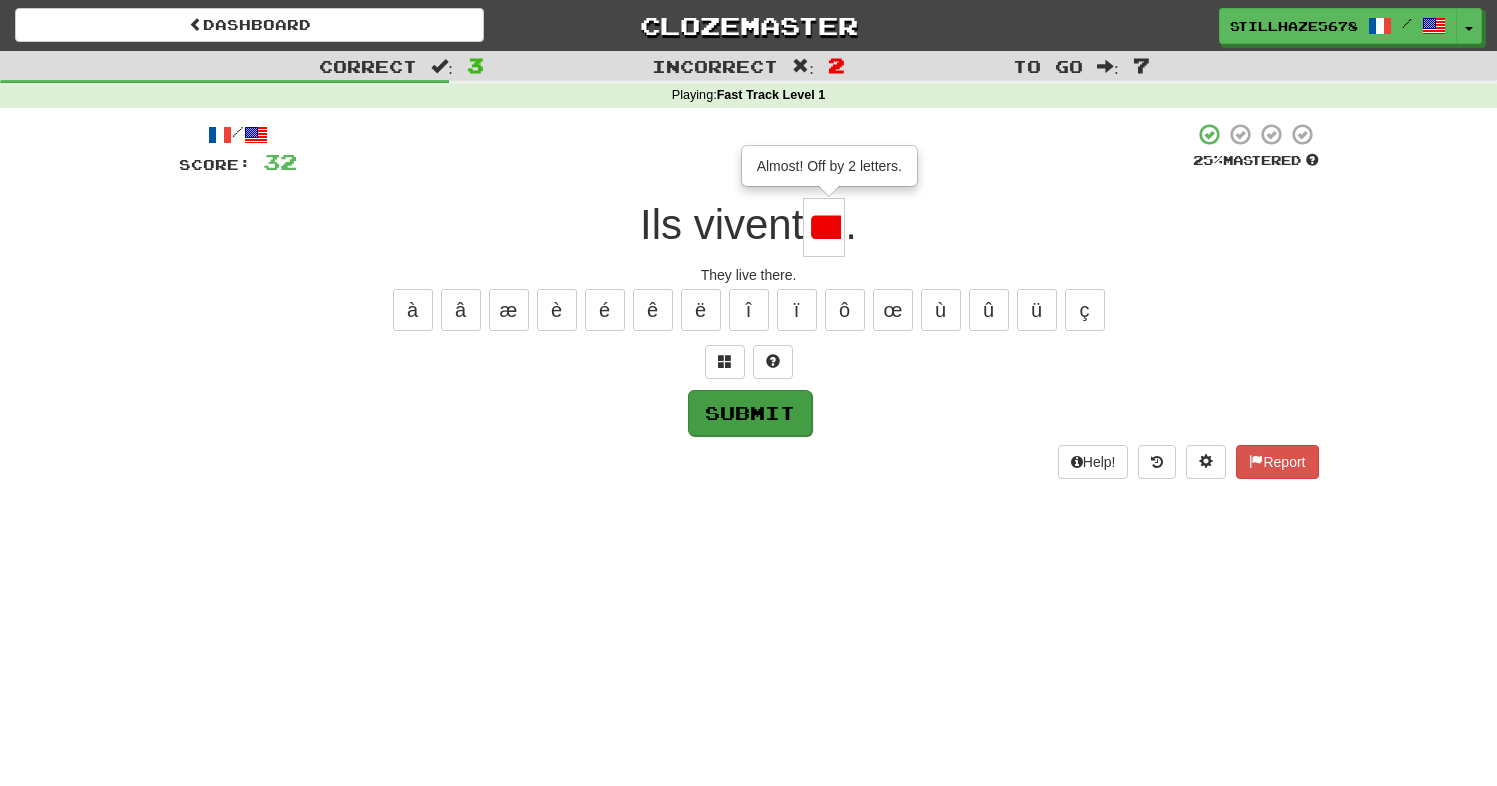 type on "**" 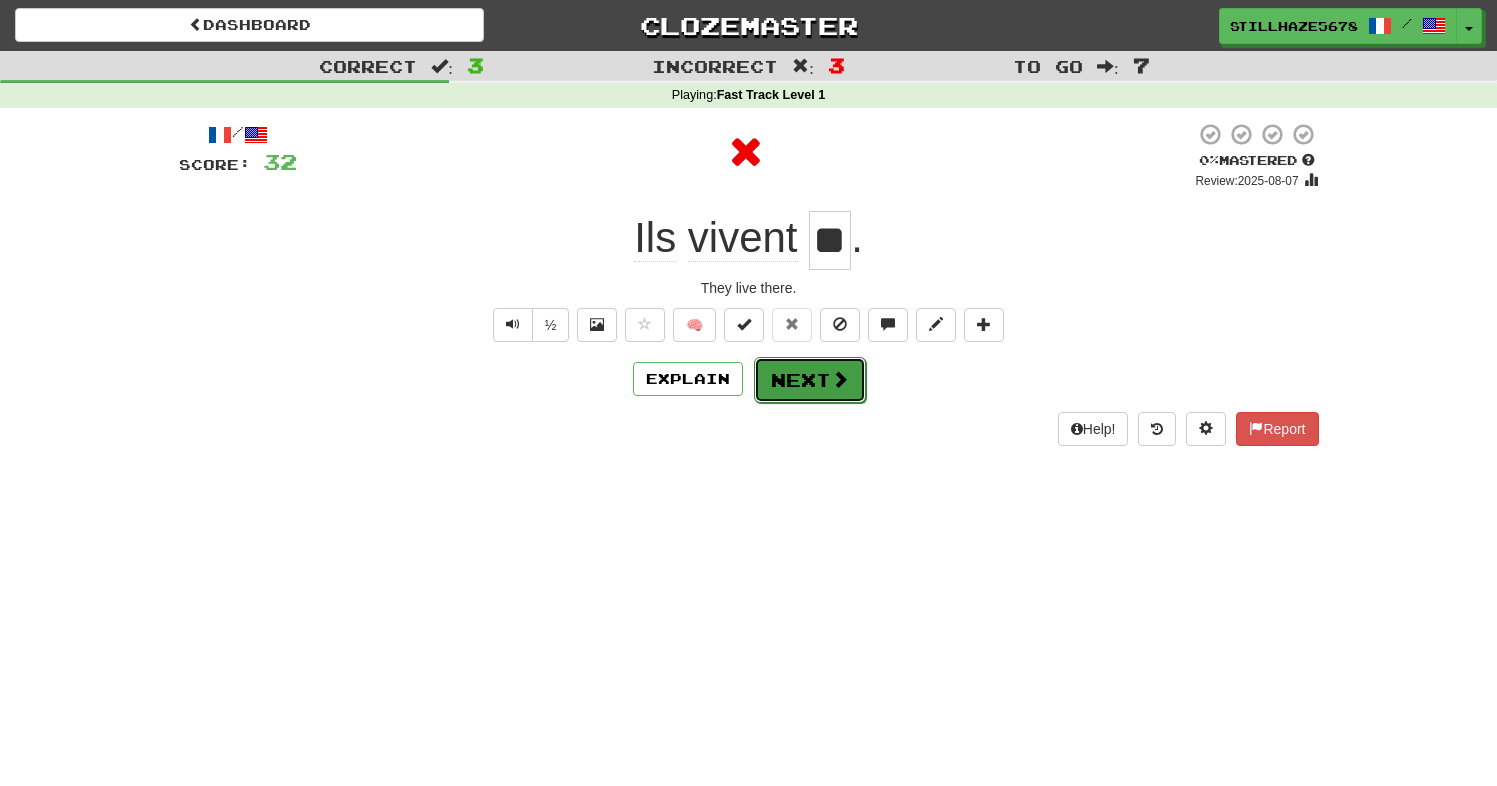 click on "Next" at bounding box center (810, 380) 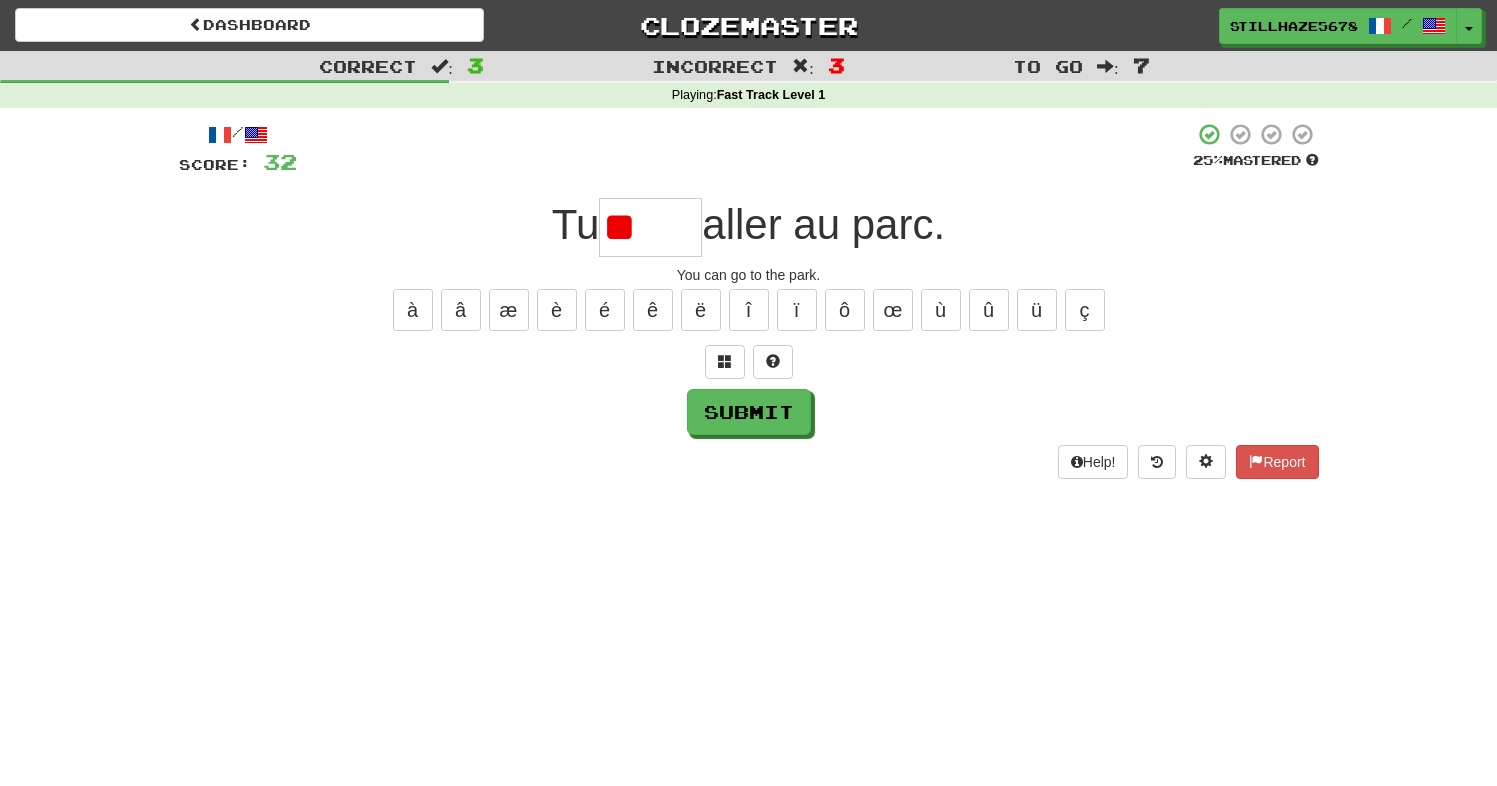 type on "*" 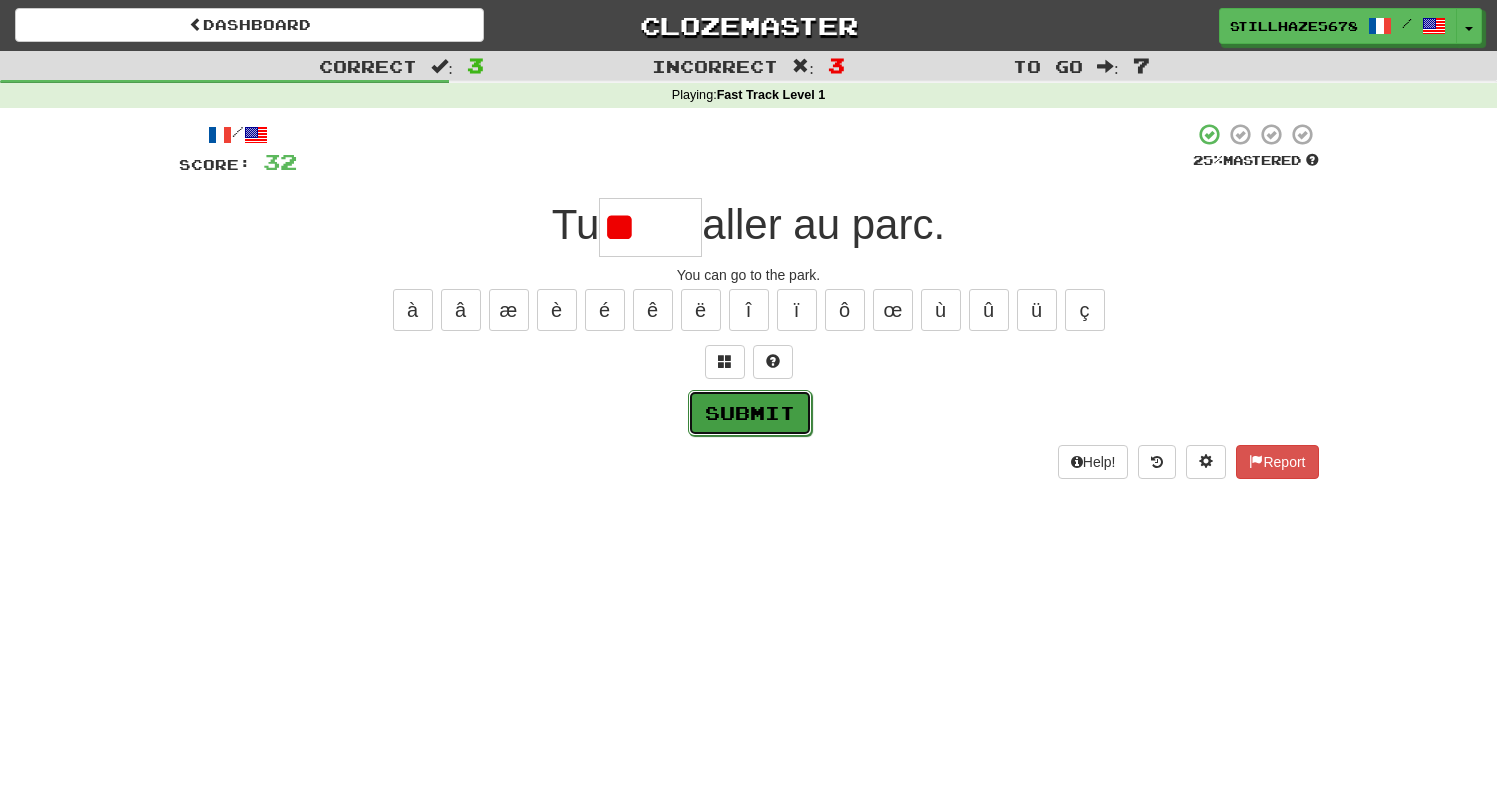 click on "Submit" at bounding box center [750, 413] 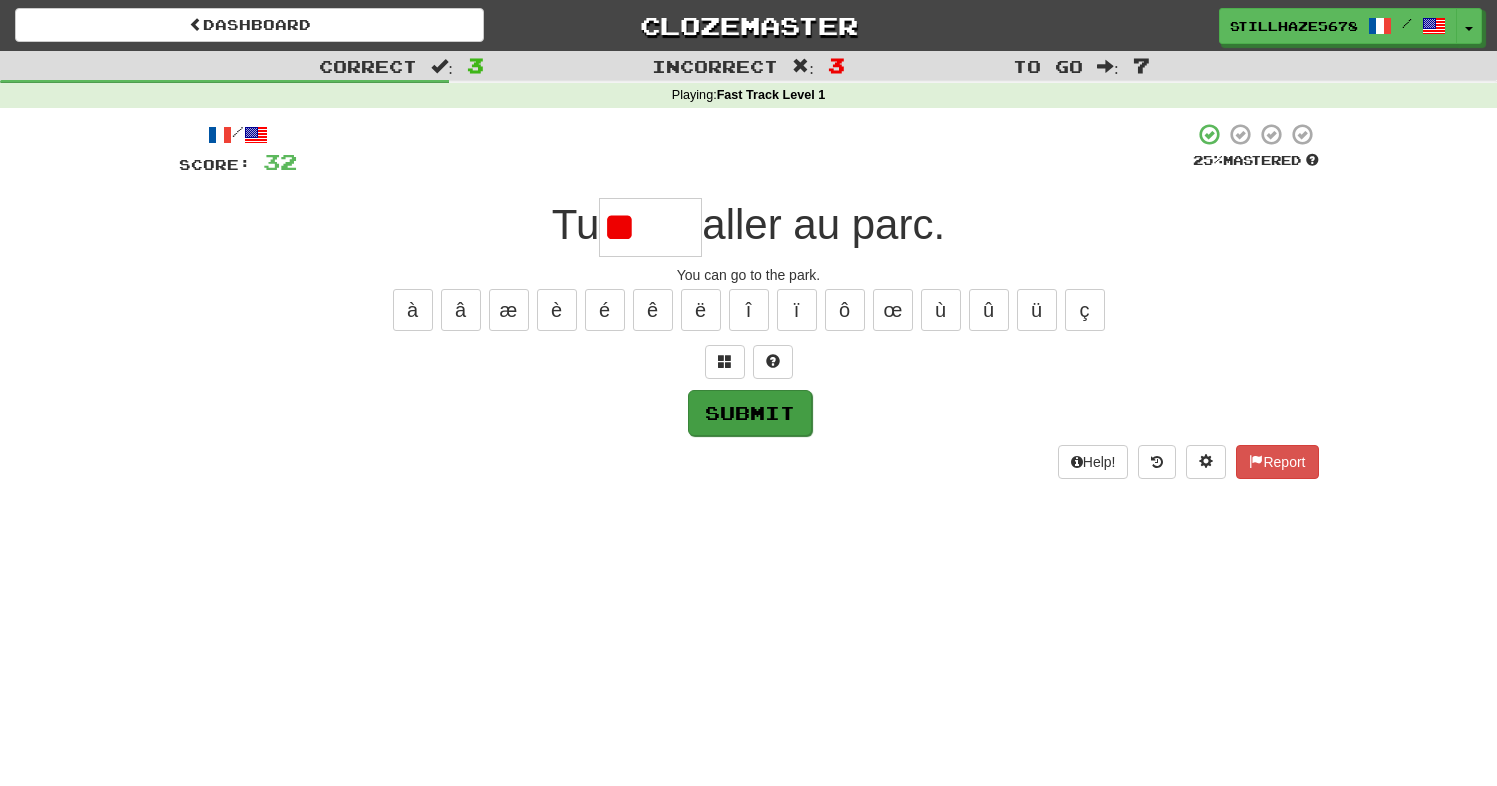 type on "****" 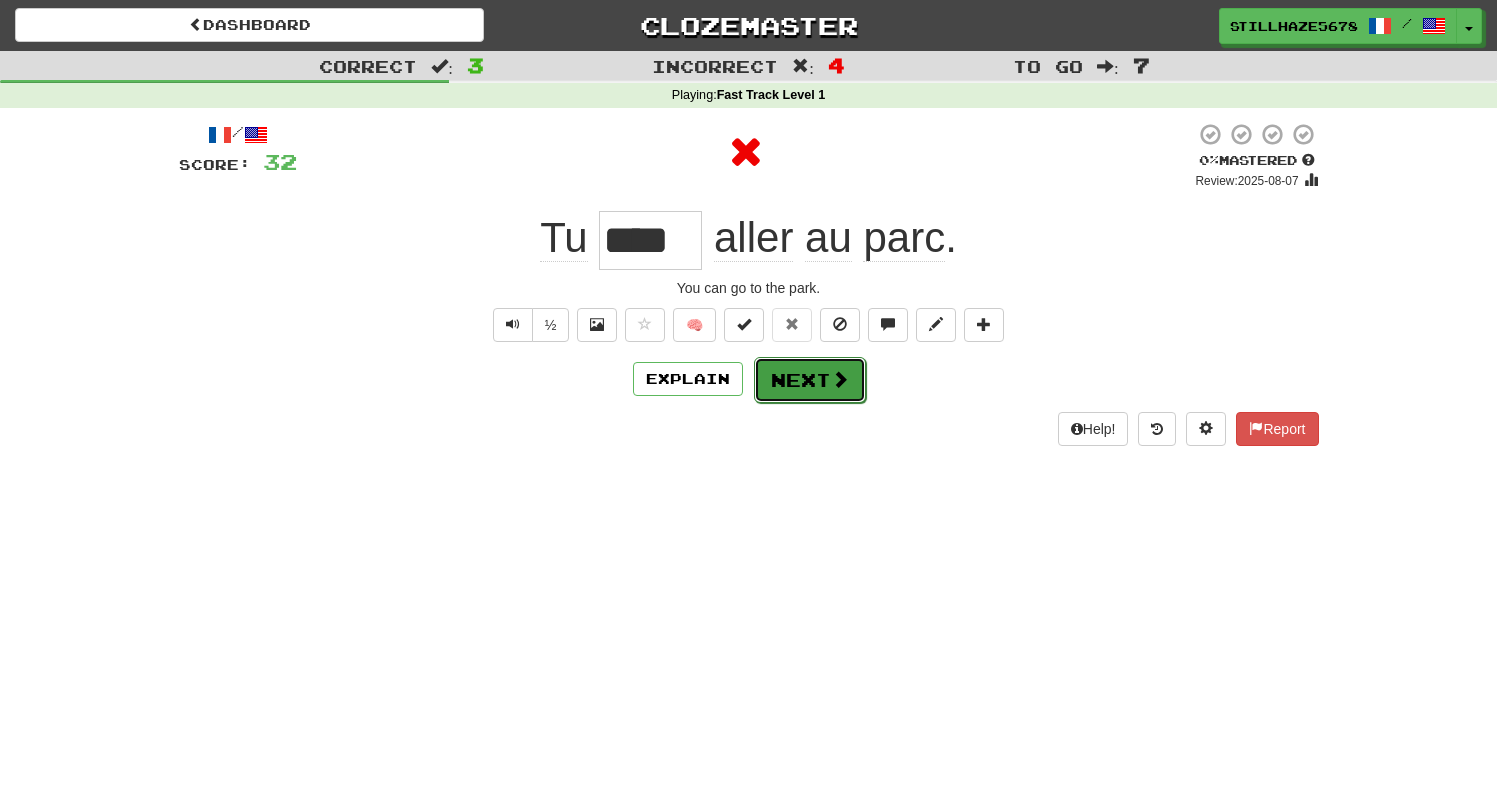 click at bounding box center (840, 379) 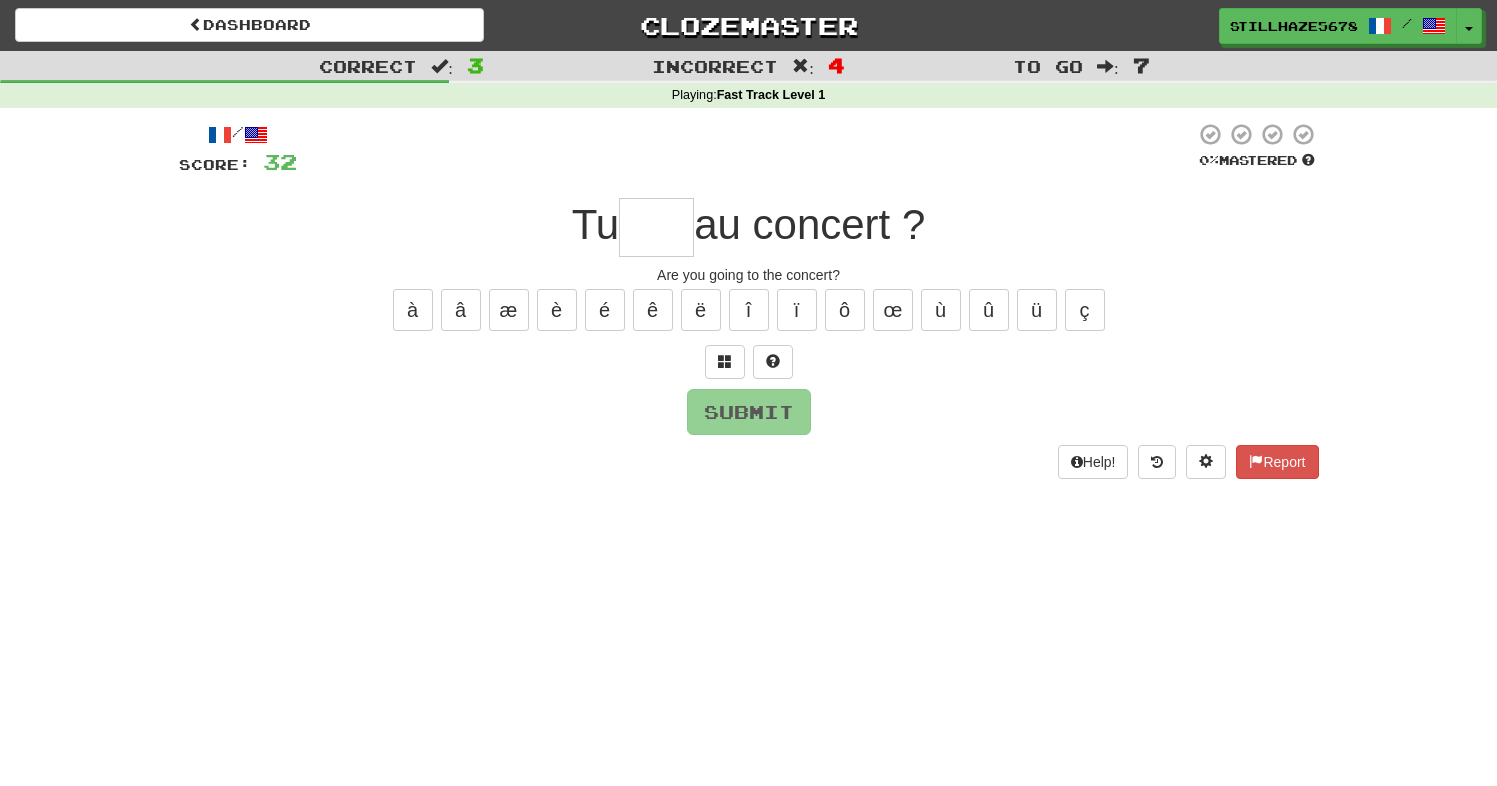 type on "*" 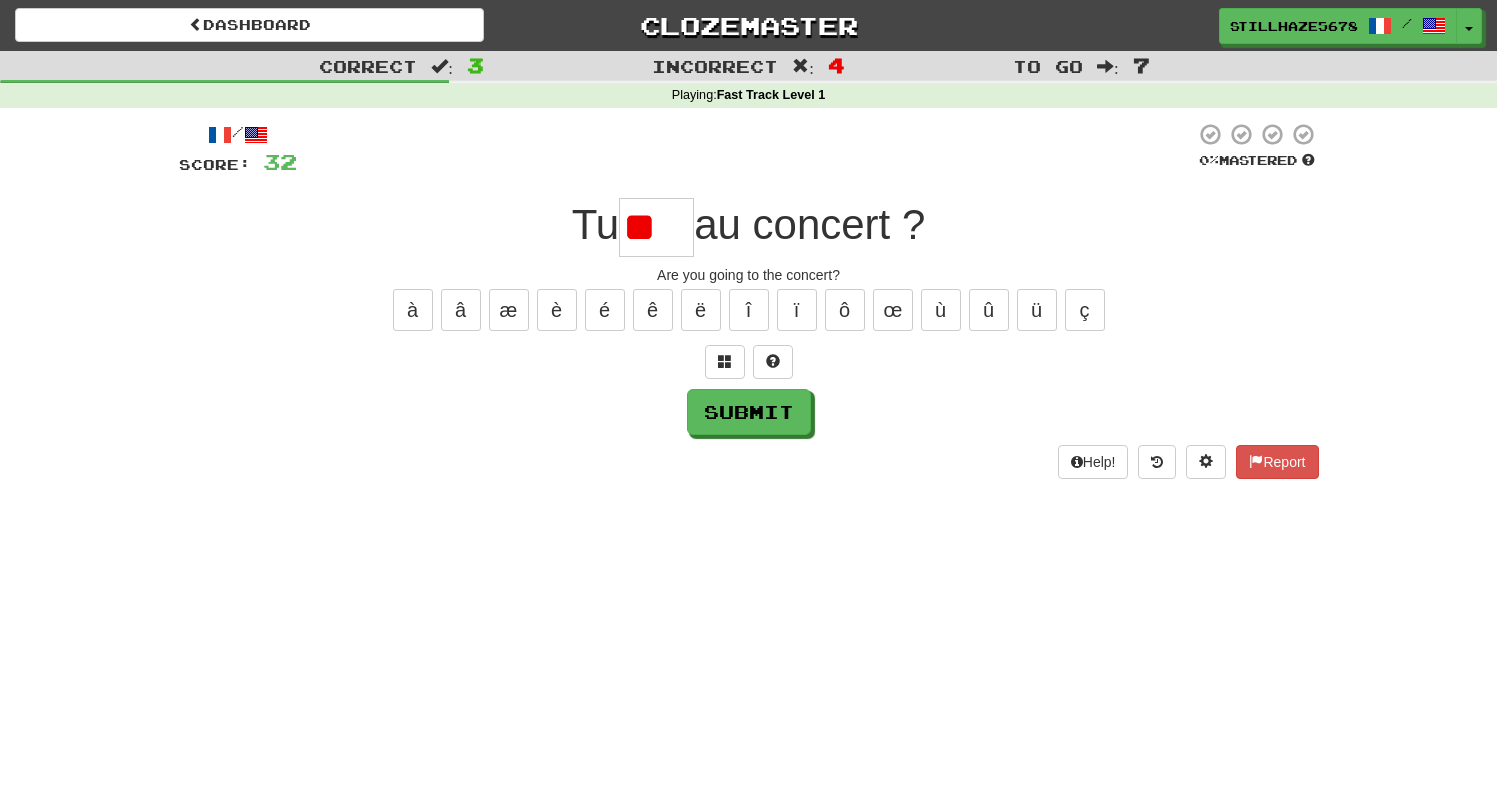 type on "*" 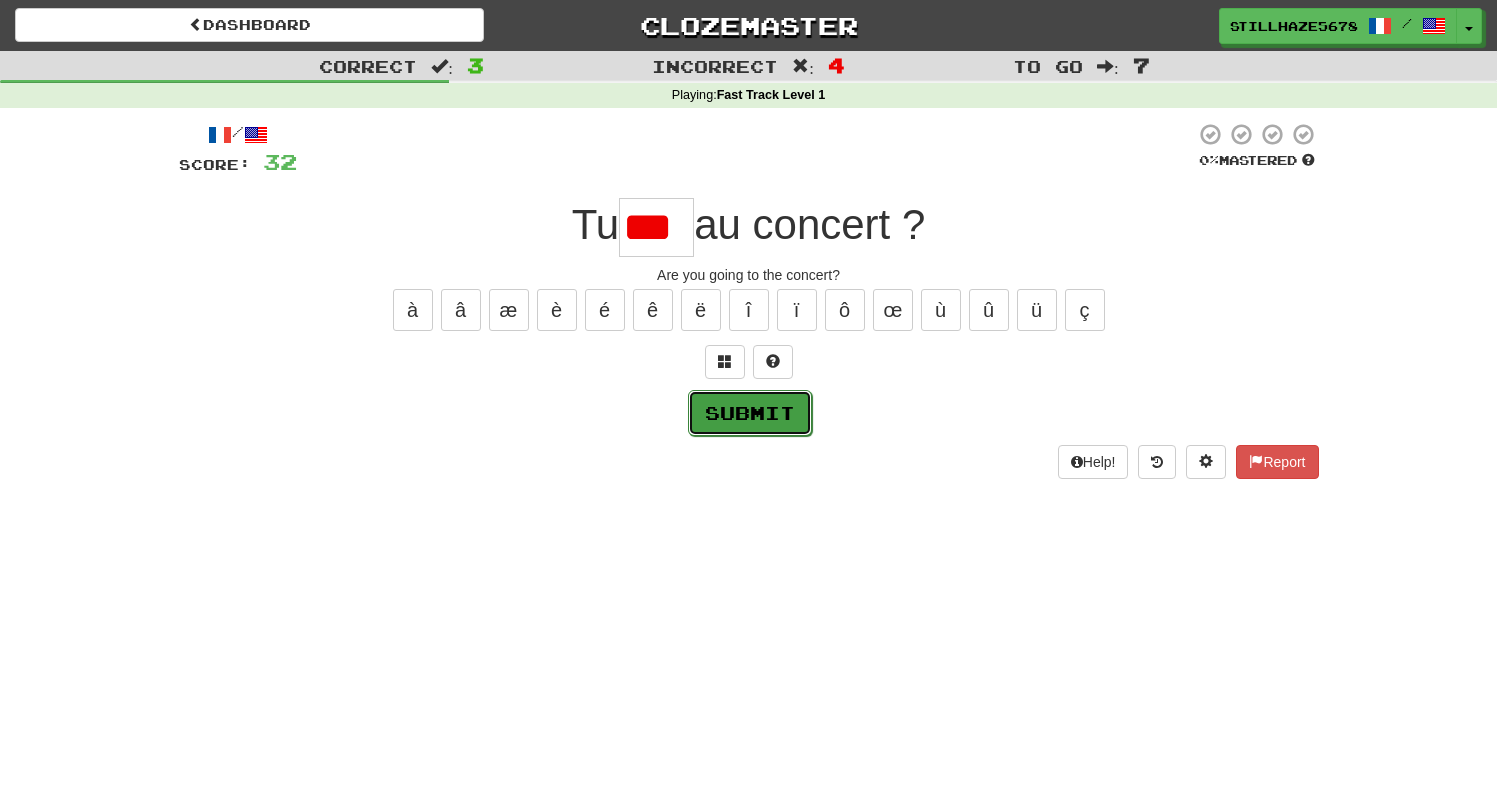 scroll, scrollTop: 0, scrollLeft: 0, axis: both 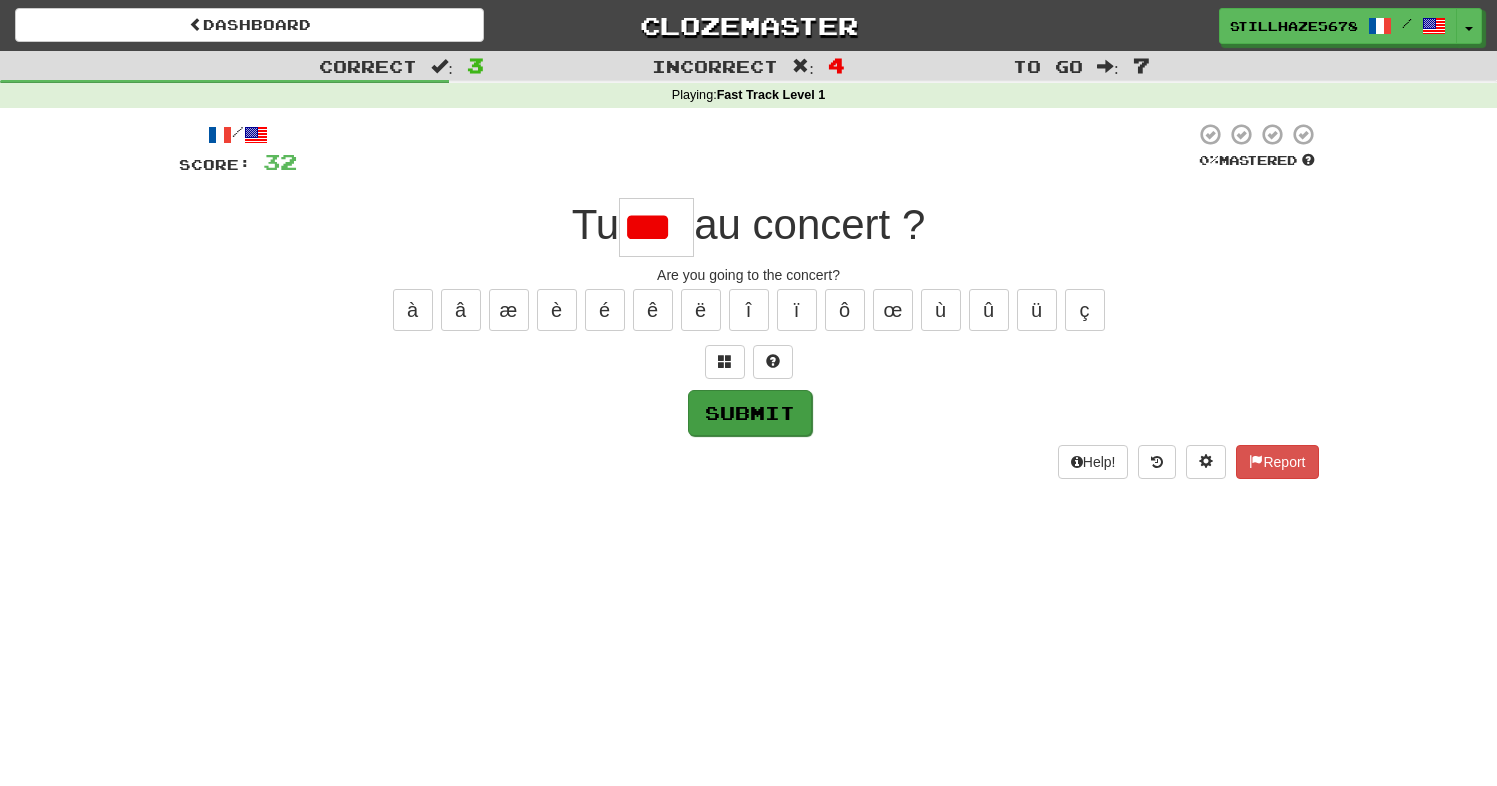 type on "***" 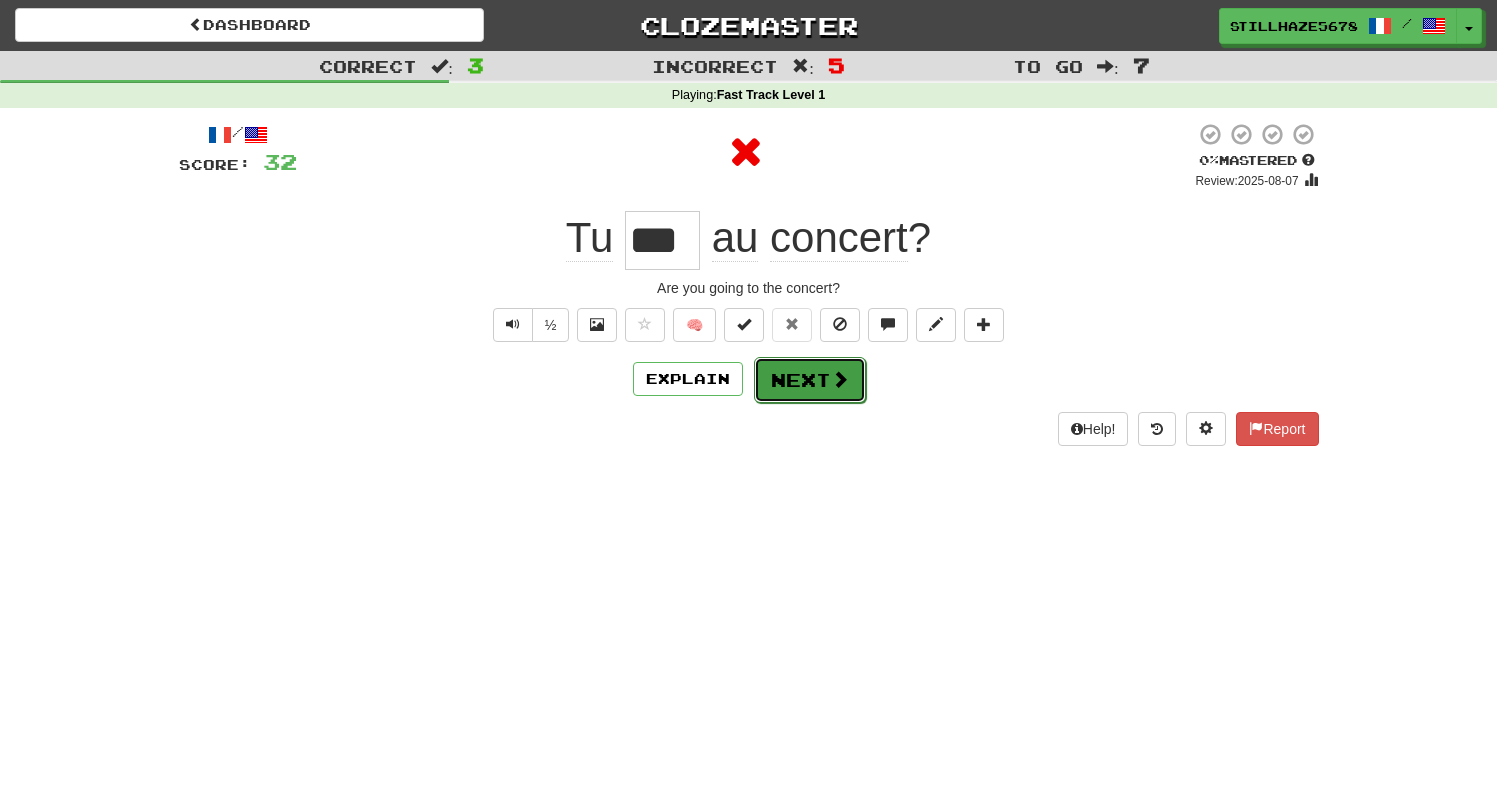 click on "Next" at bounding box center [810, 380] 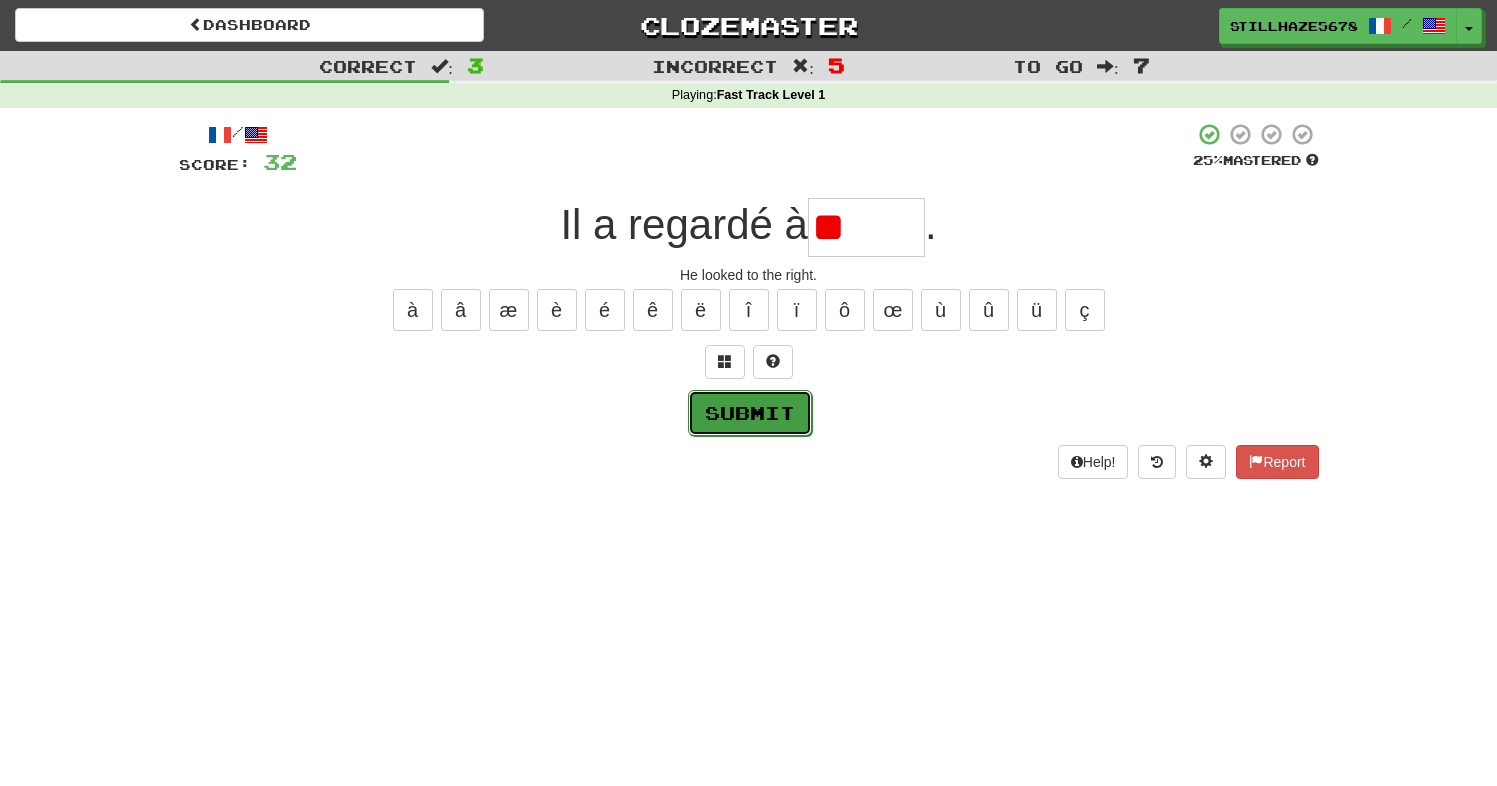 click on "Submit" at bounding box center (750, 413) 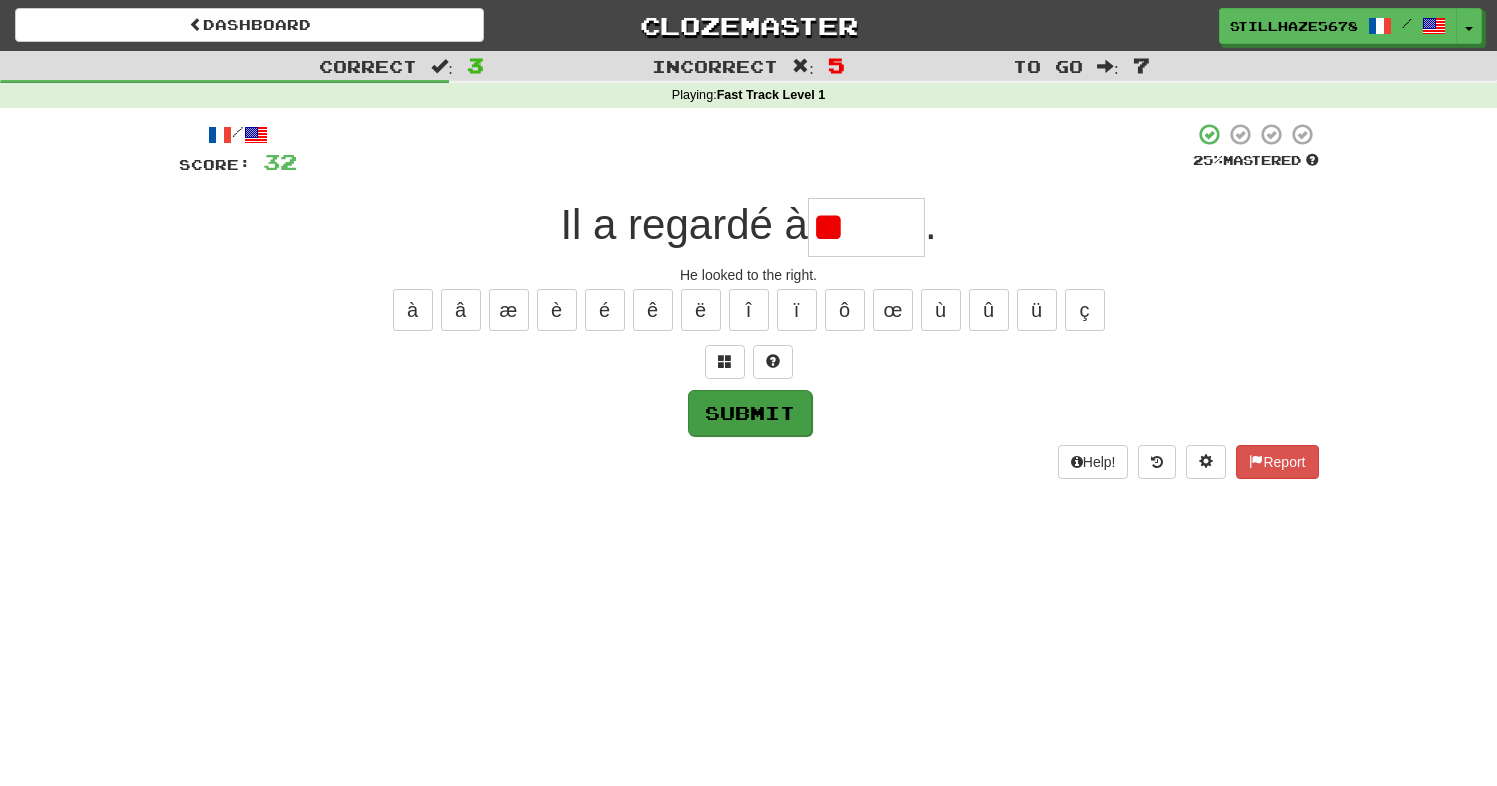 type on "******" 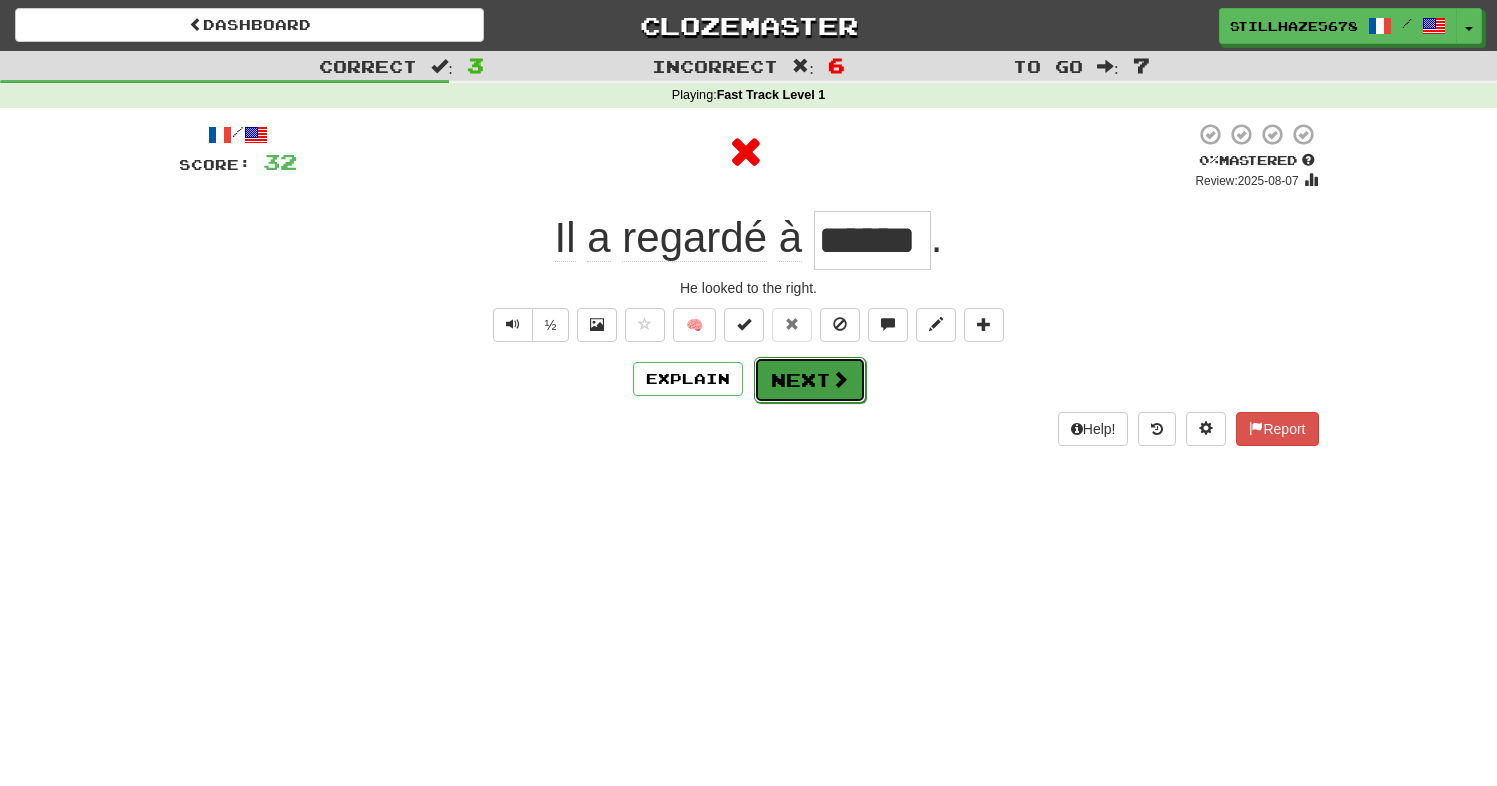 click at bounding box center [840, 379] 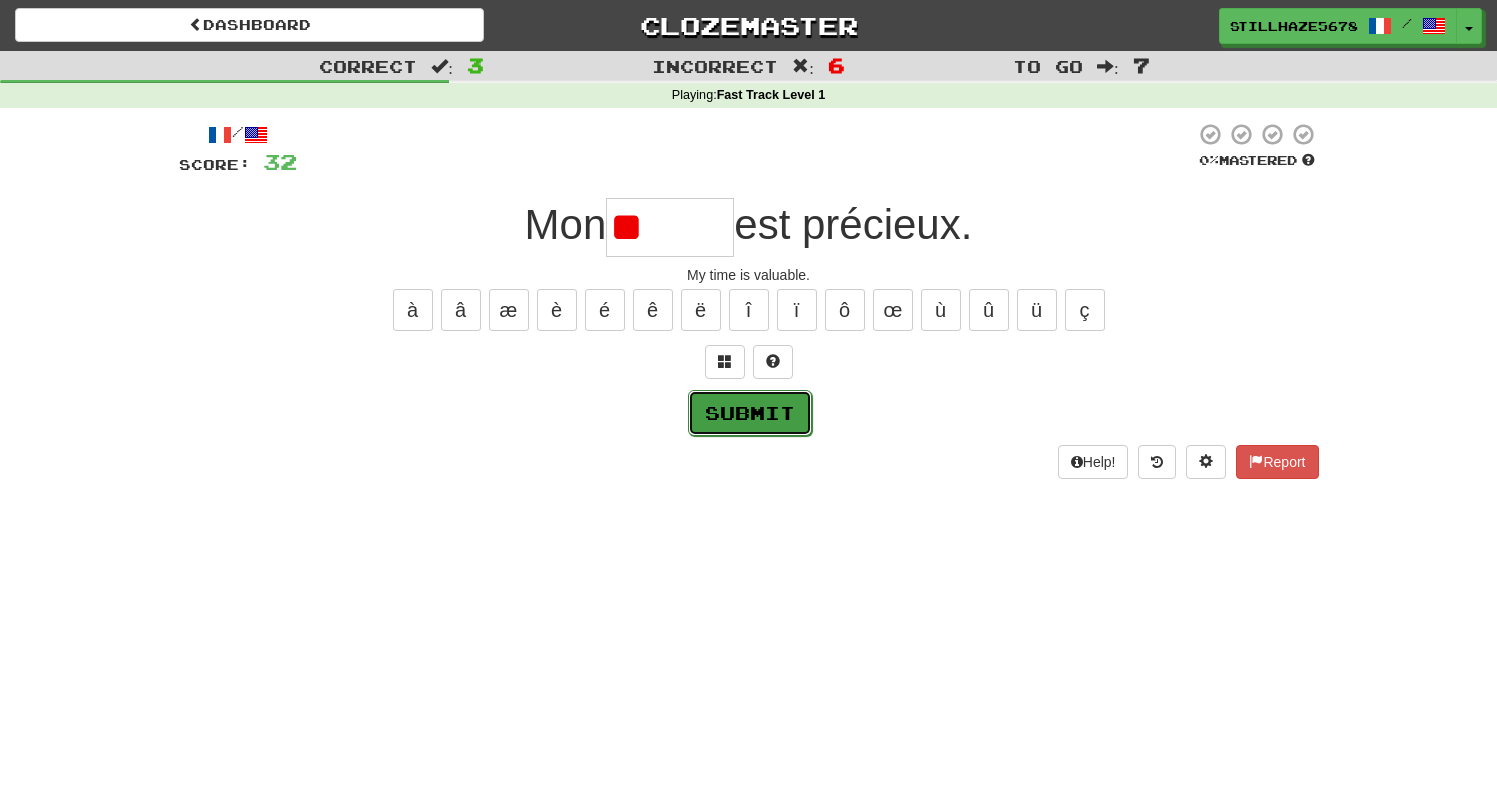 click on "Submit" at bounding box center (750, 413) 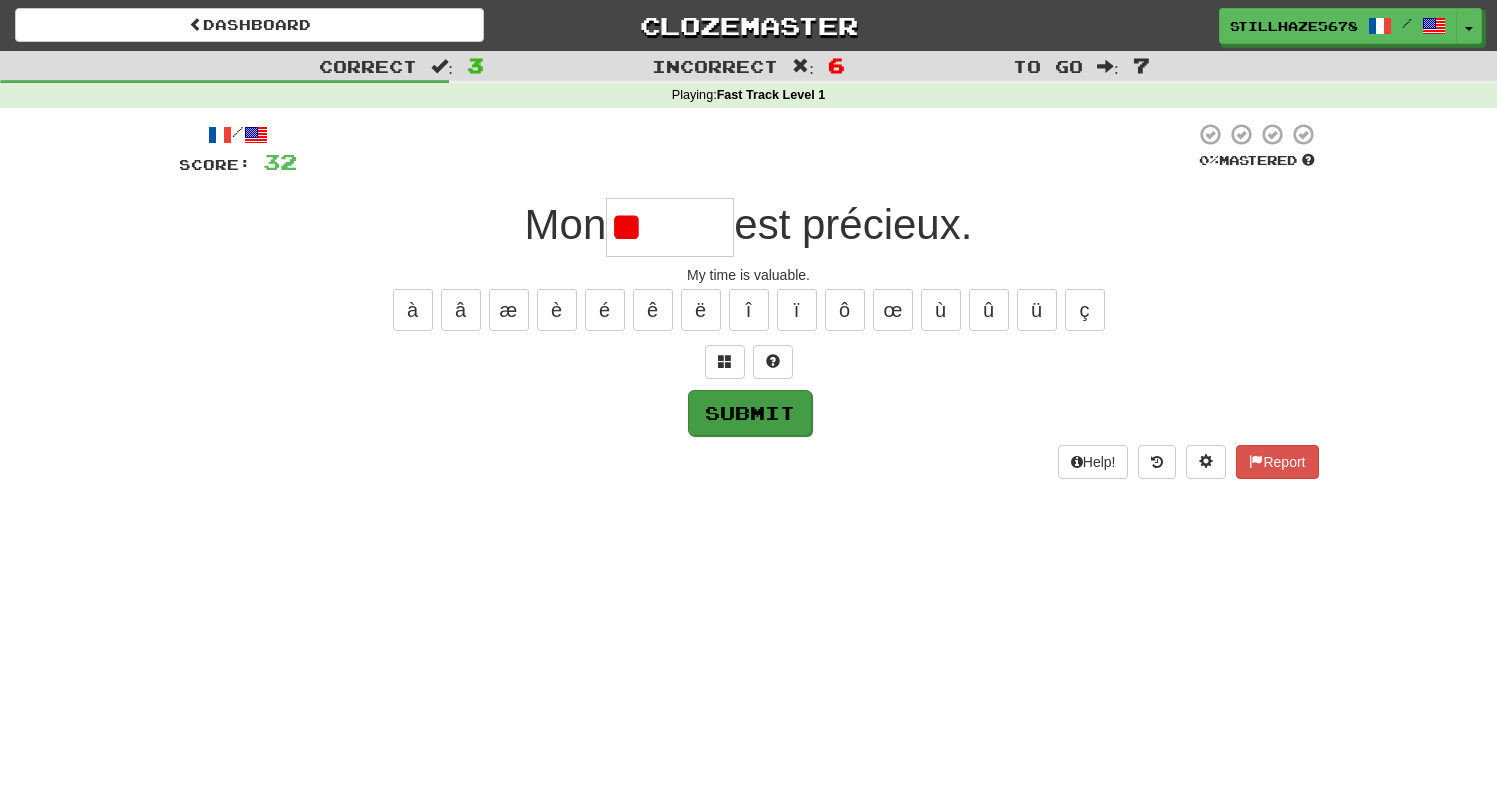 type on "*****" 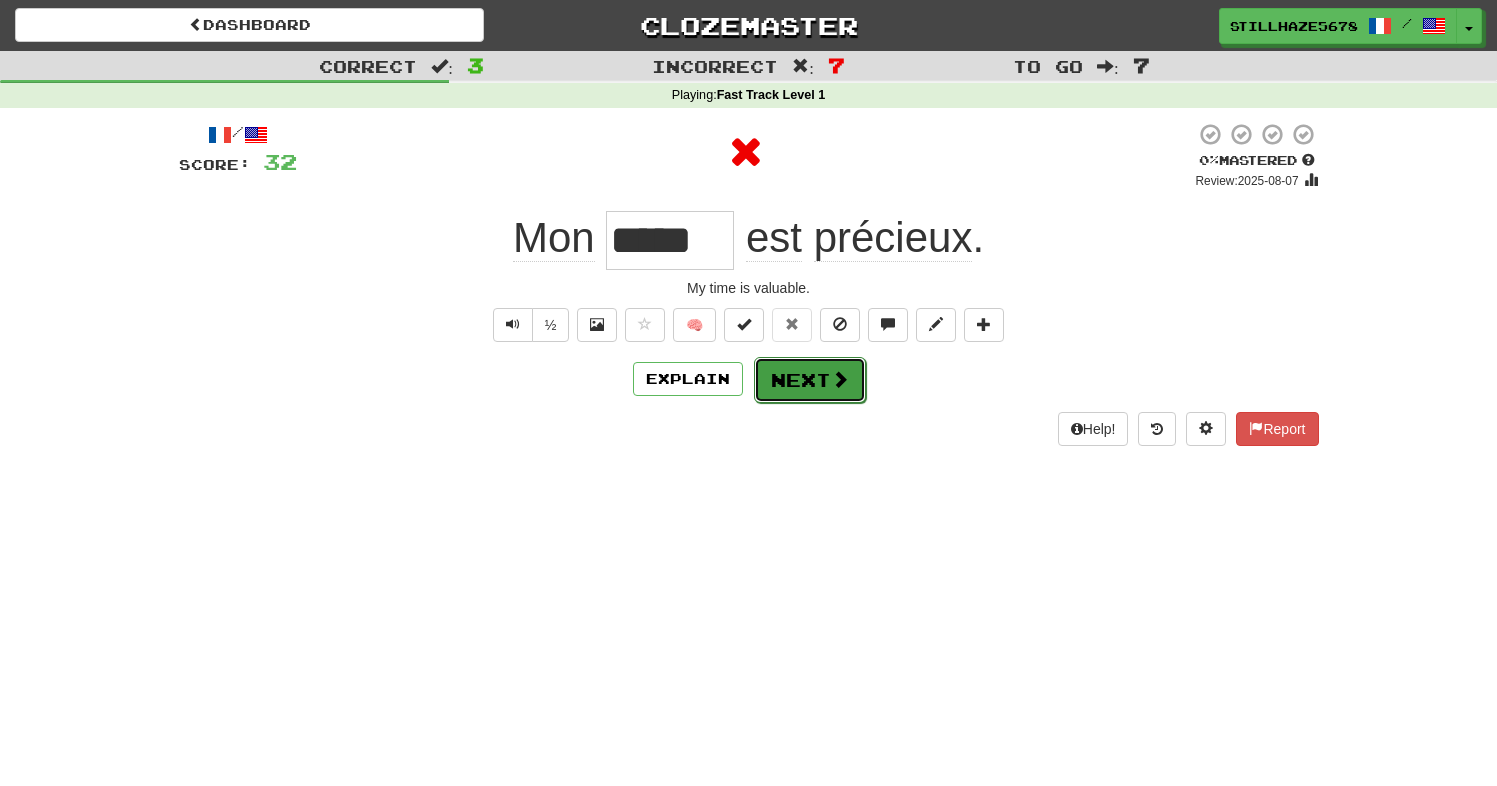 click on "Next" at bounding box center [810, 380] 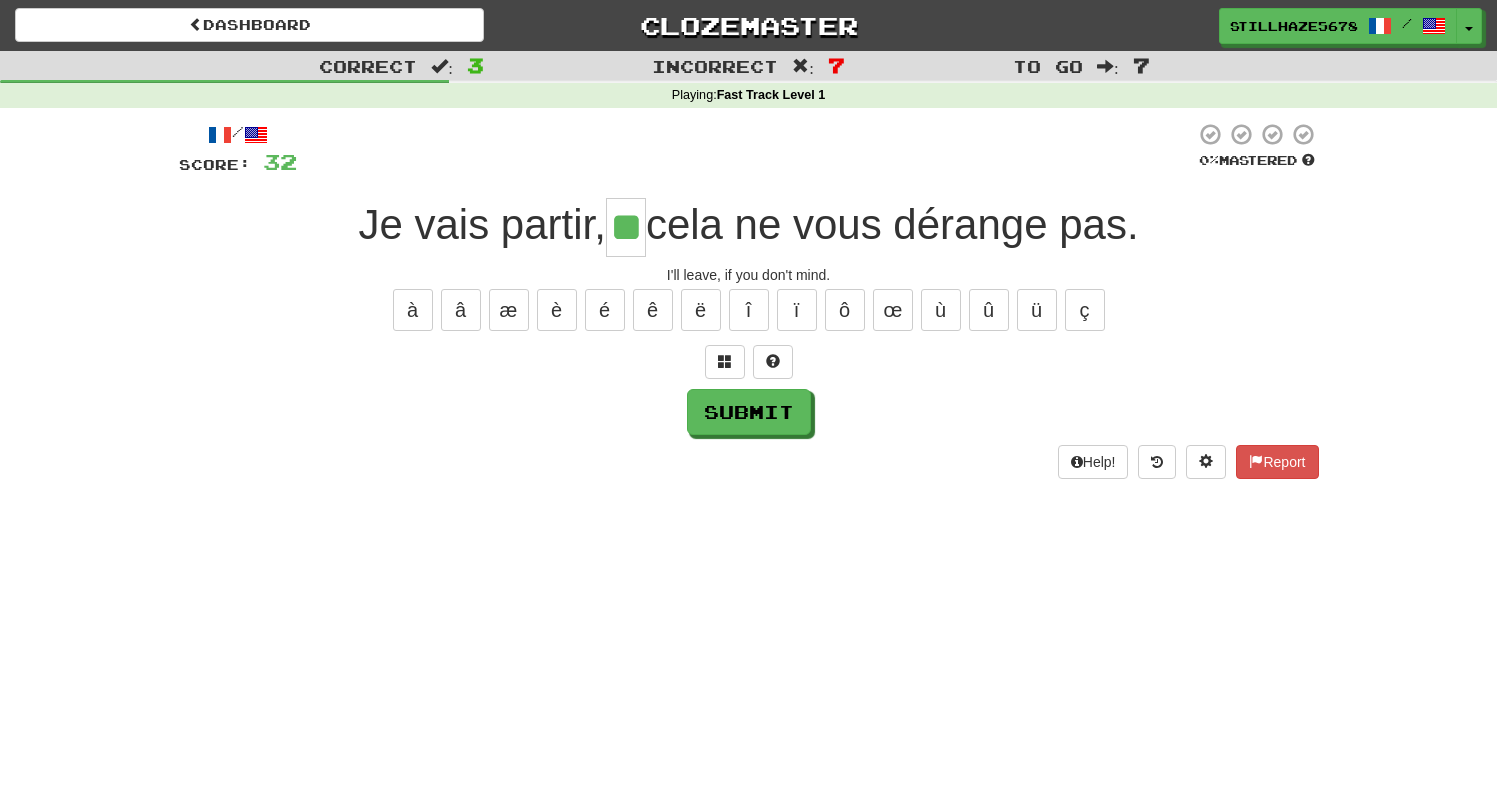 type on "**" 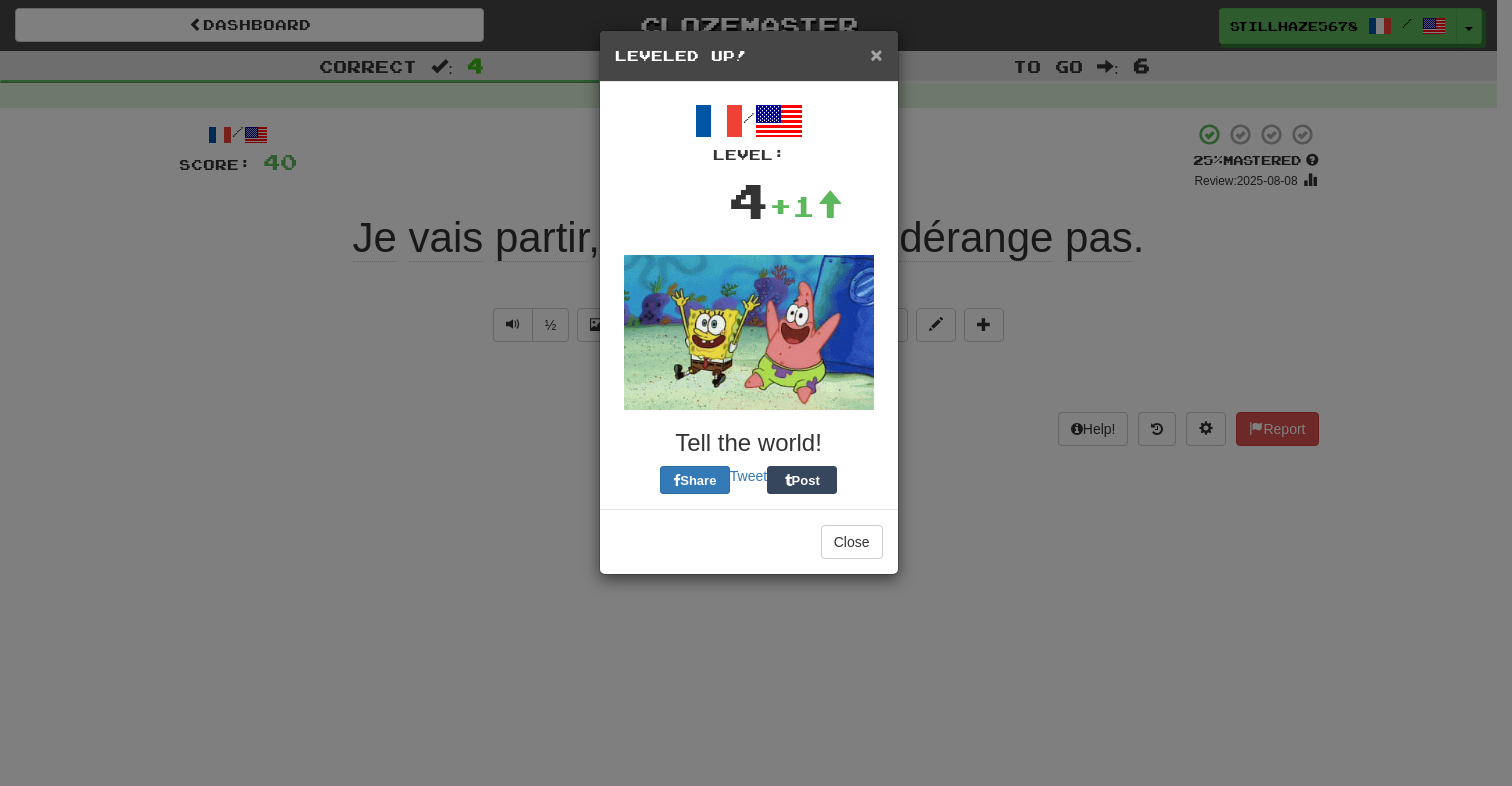 click on "×" at bounding box center [876, 54] 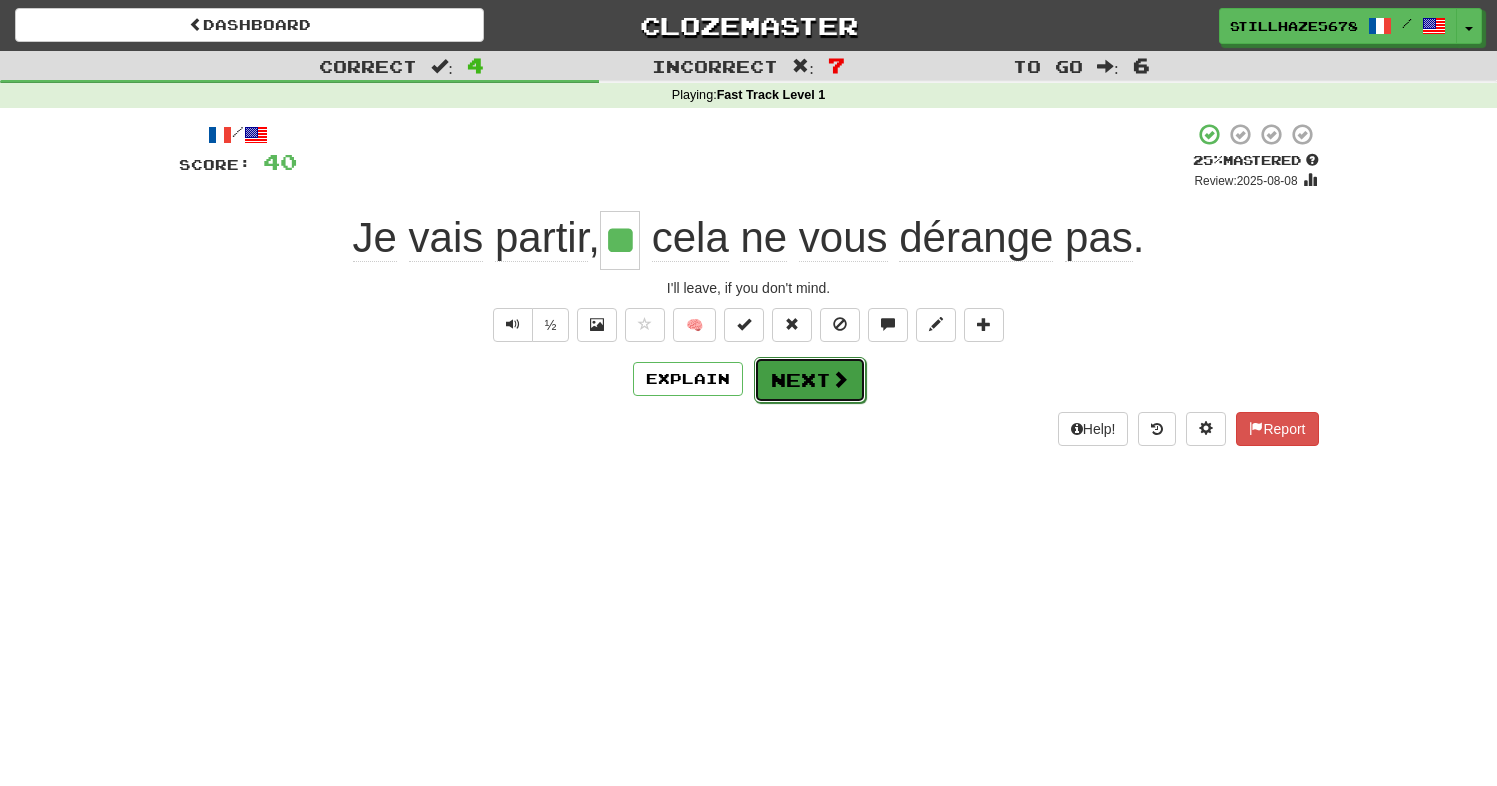 click at bounding box center [840, 379] 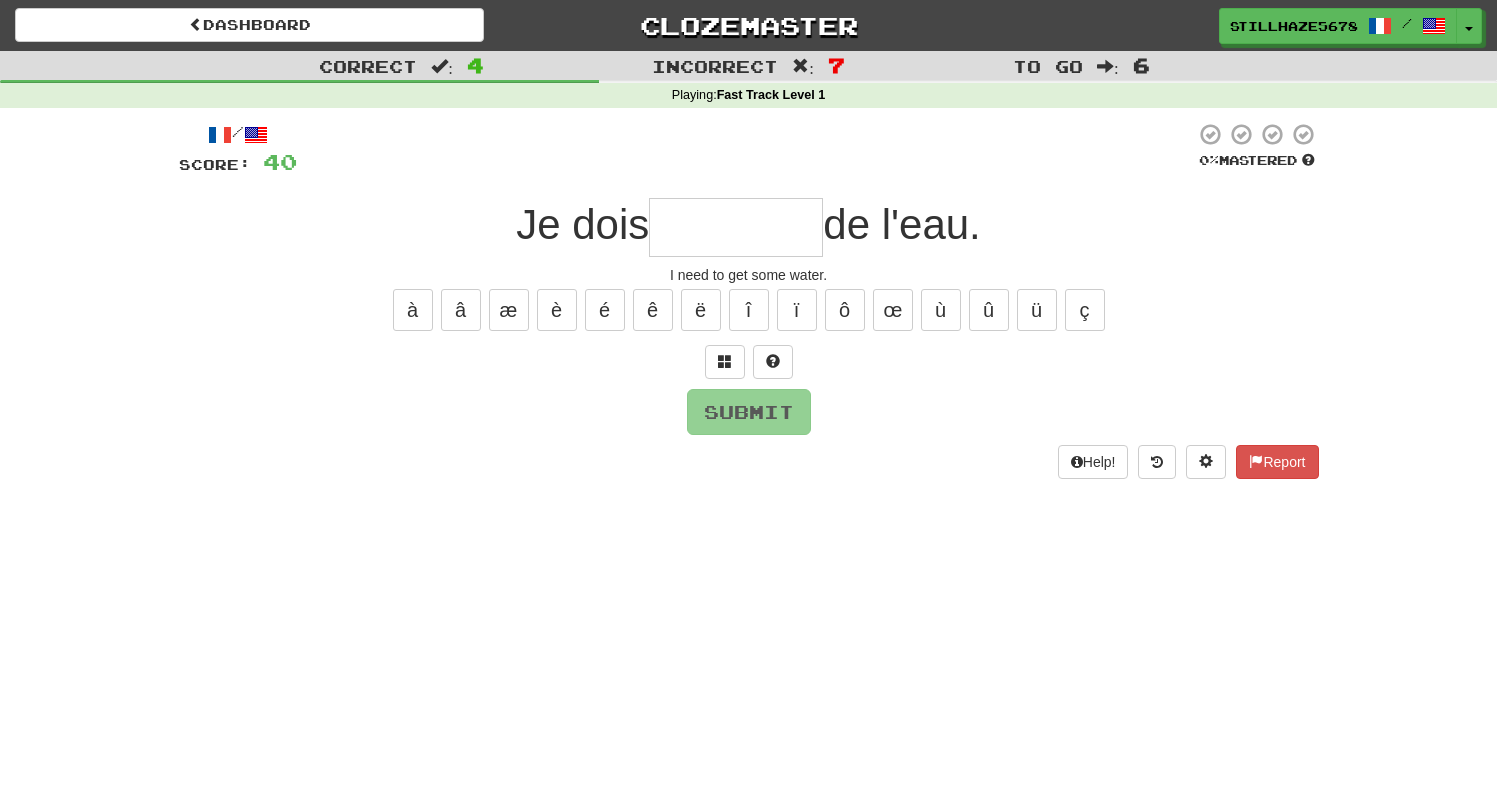 click at bounding box center [736, 227] 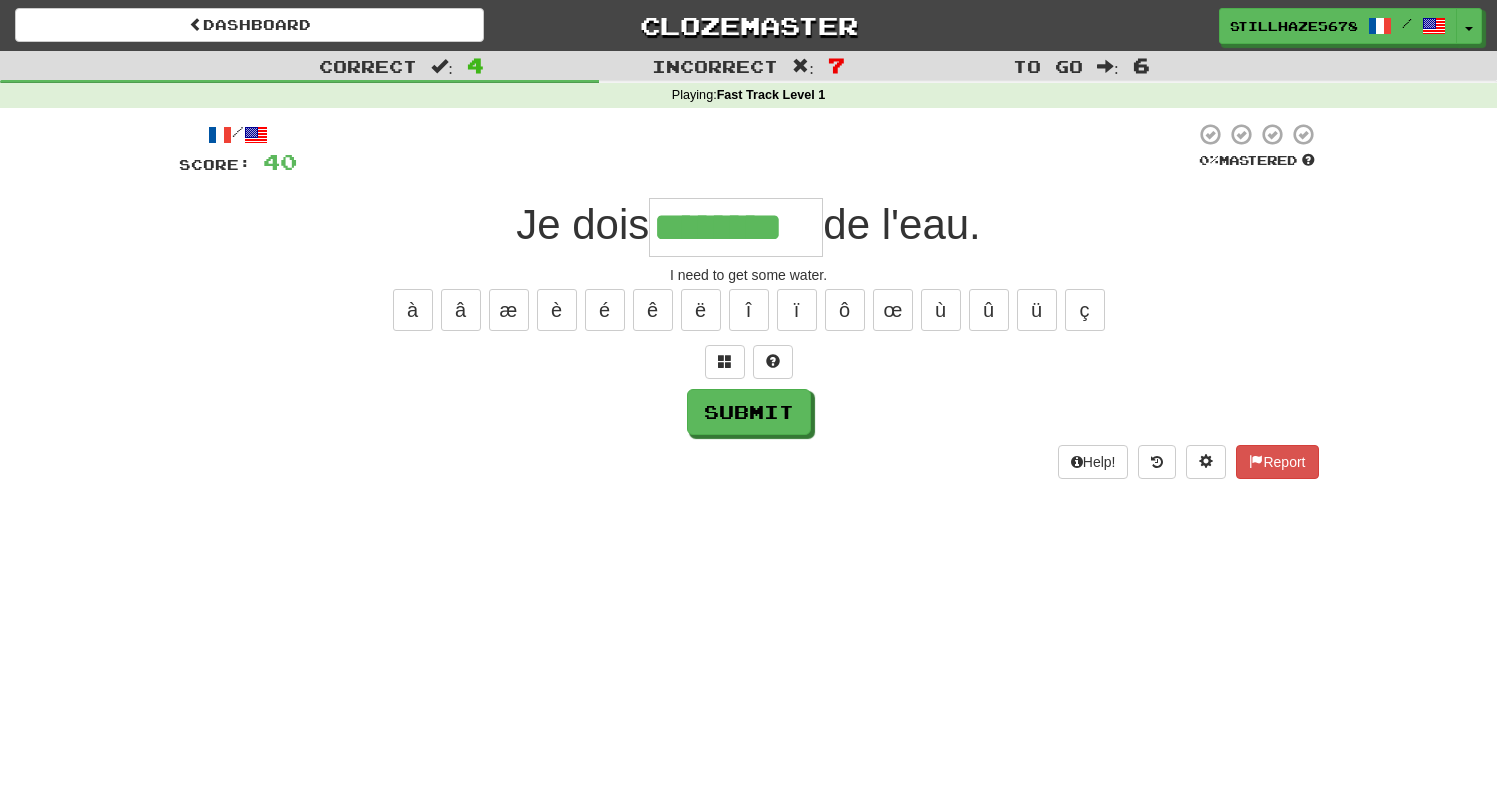 type on "********" 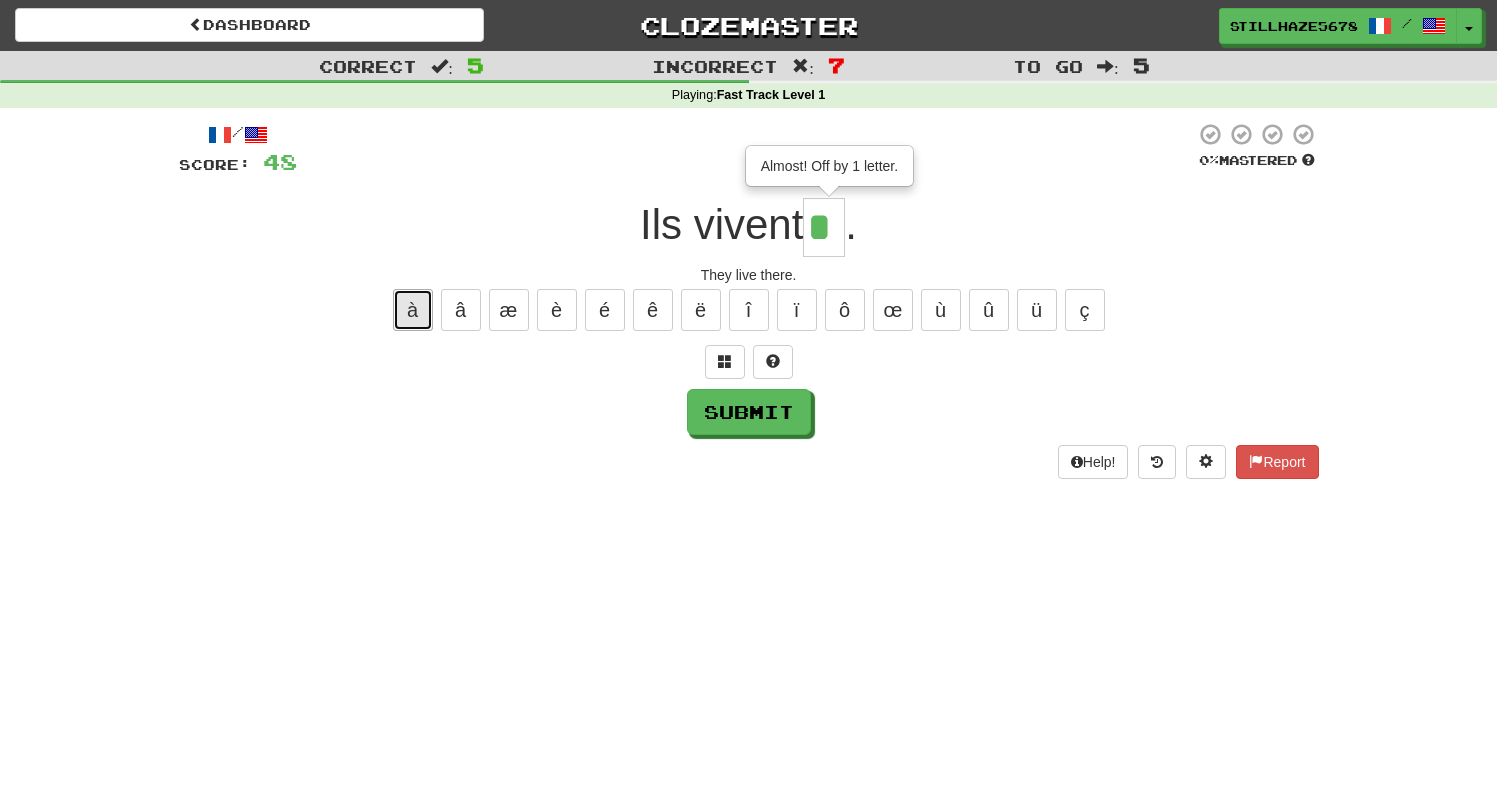 click on "à" at bounding box center [413, 310] 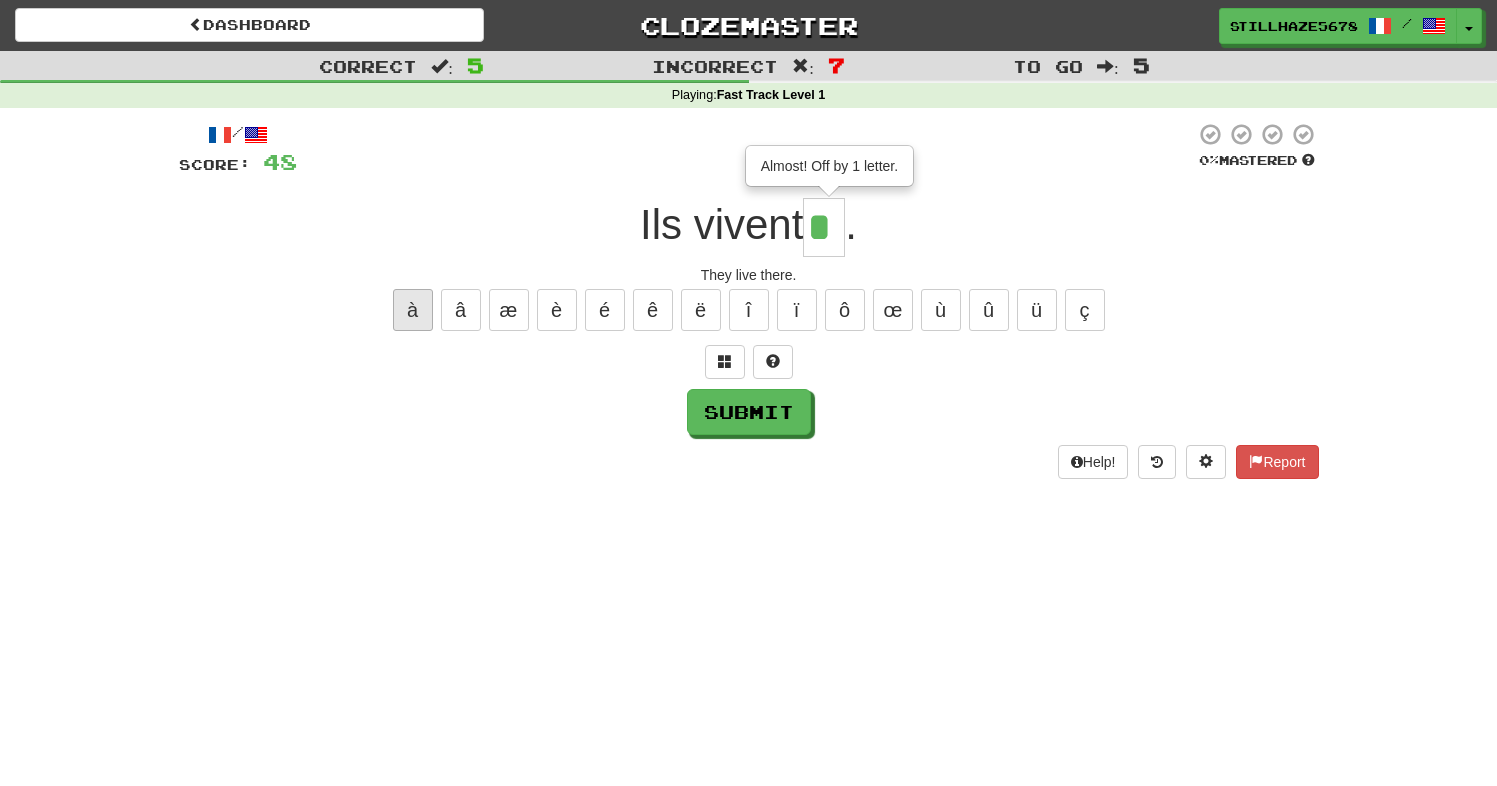 type on "**" 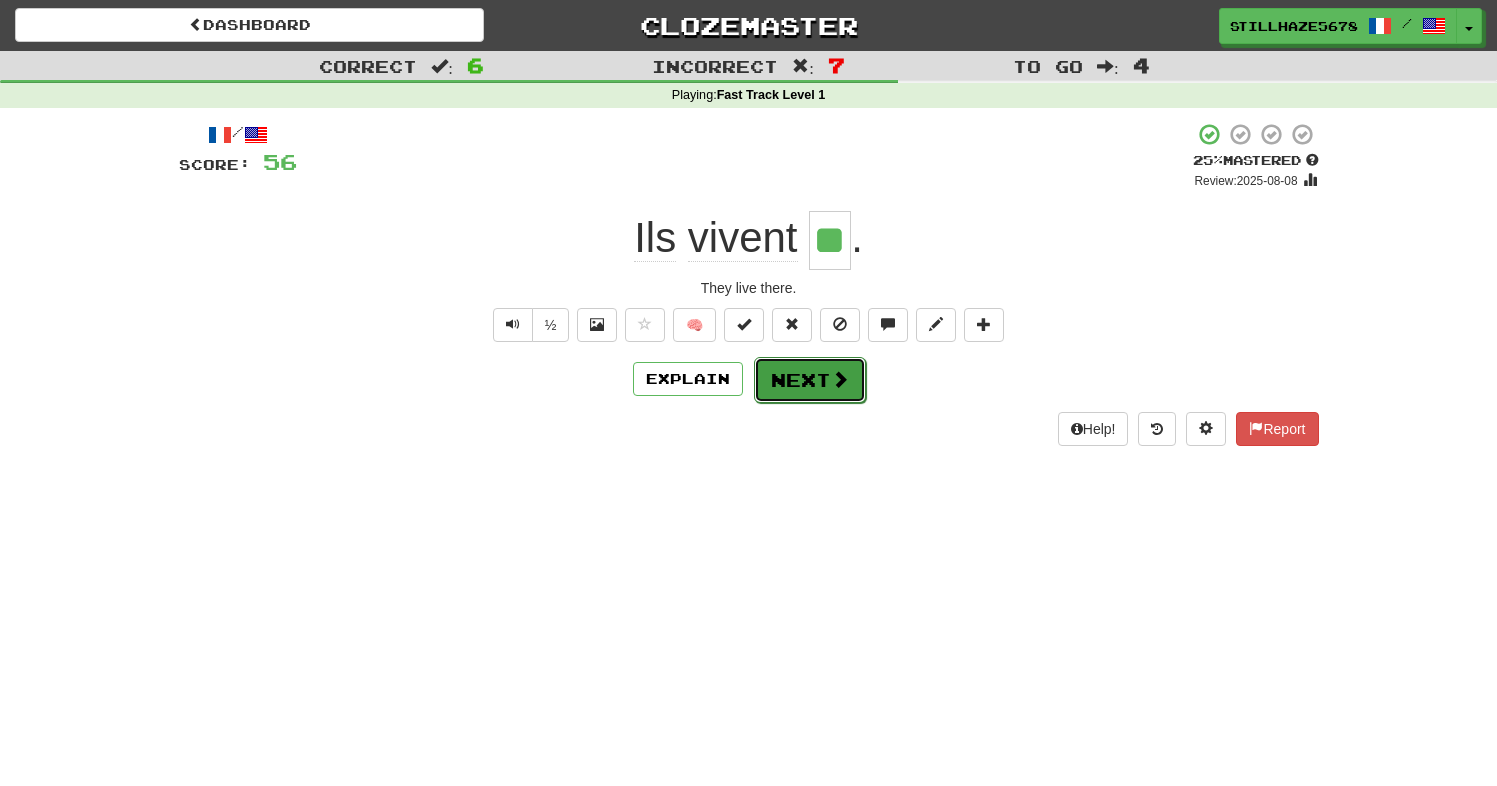 click on "Next" at bounding box center [810, 380] 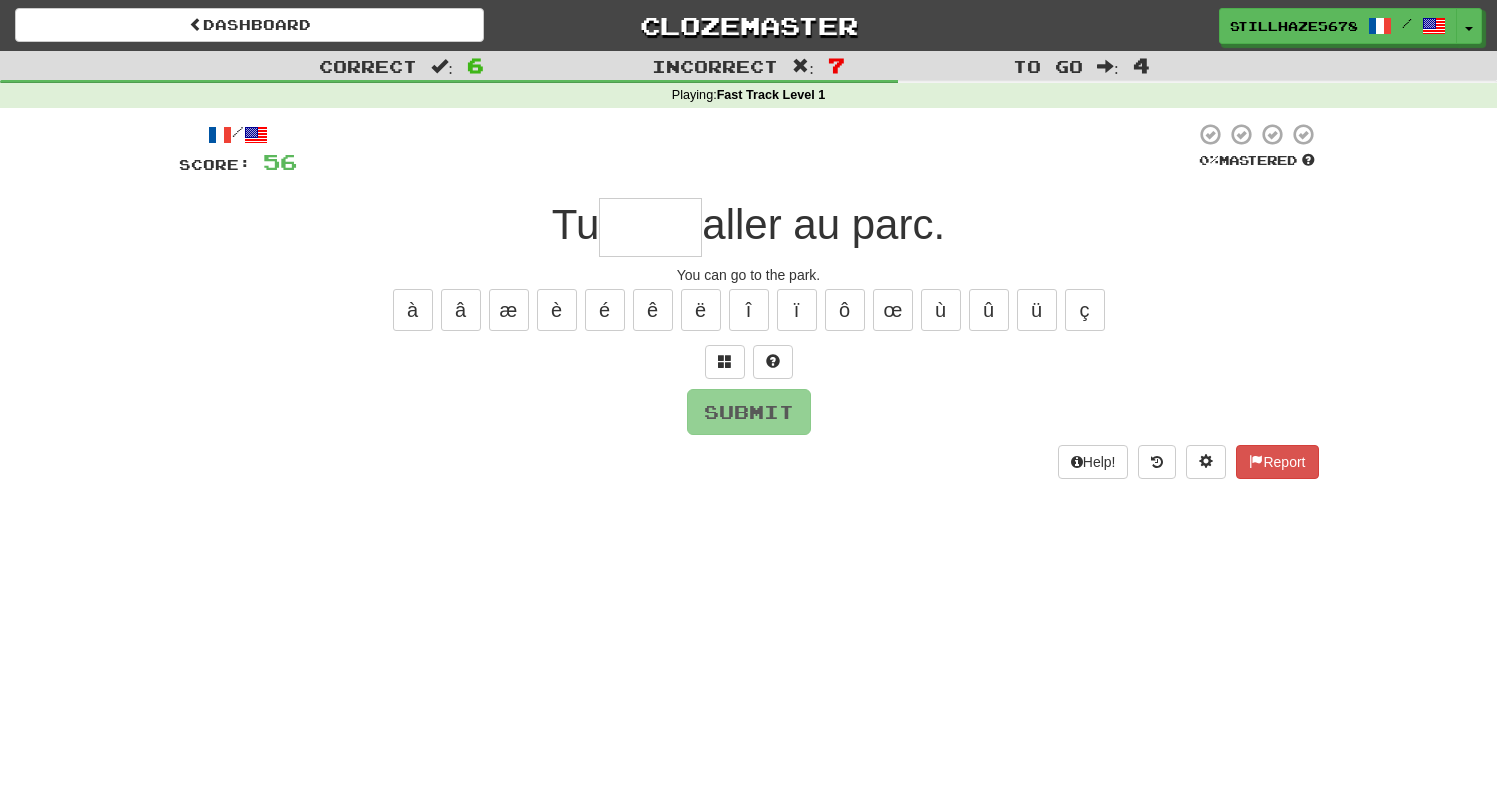 type on "*" 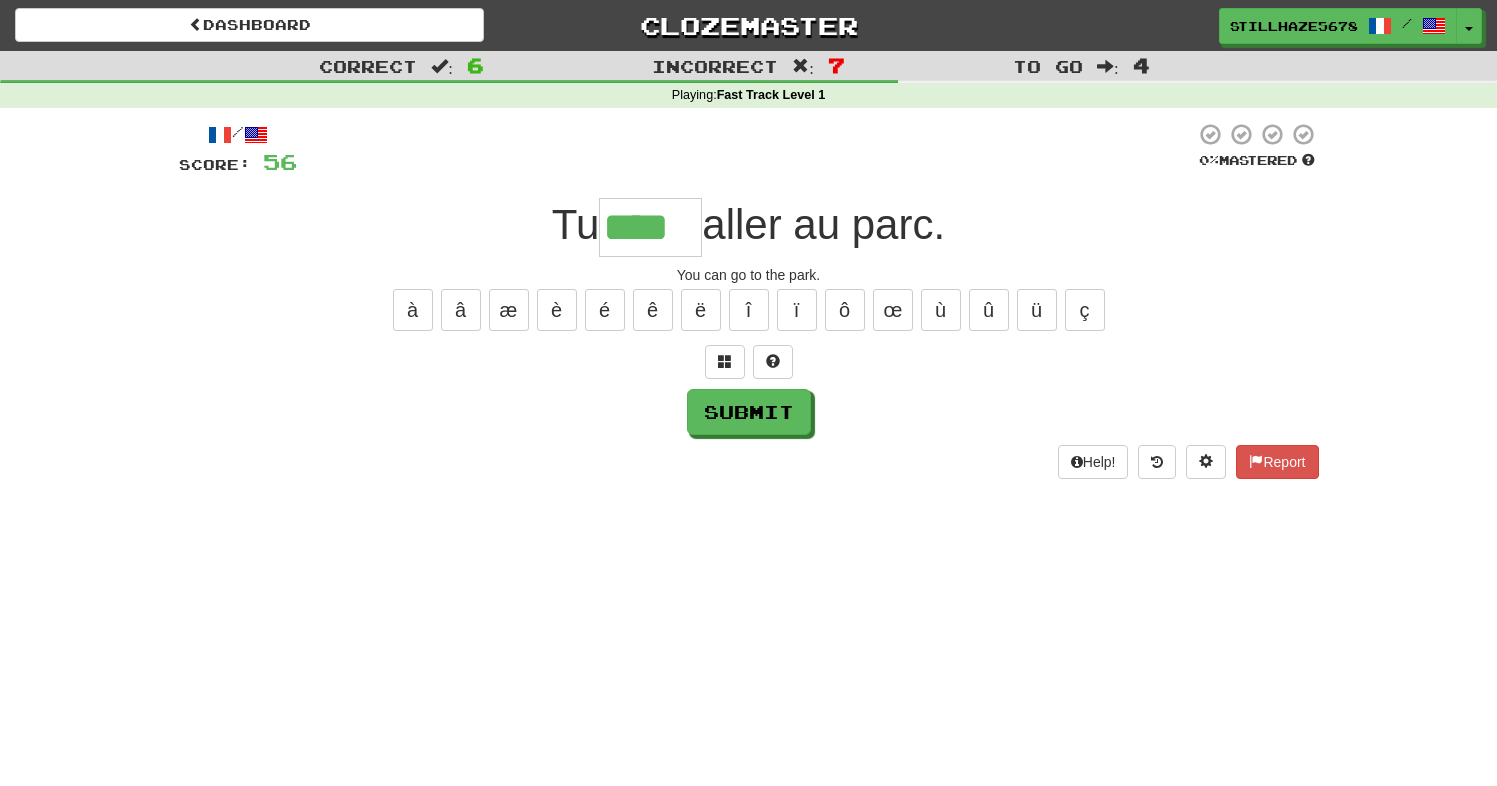 type on "****" 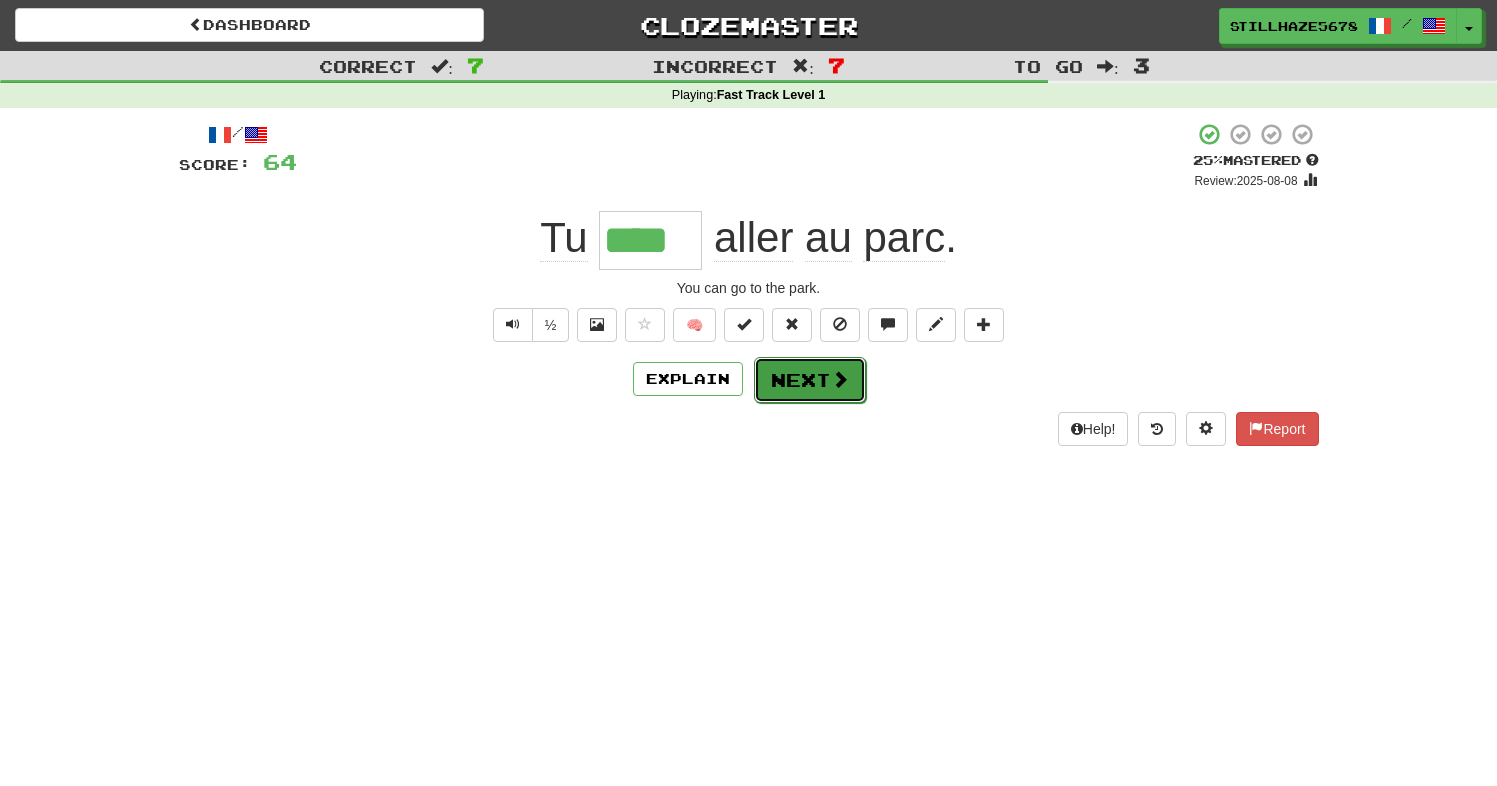 click on "Next" at bounding box center (810, 380) 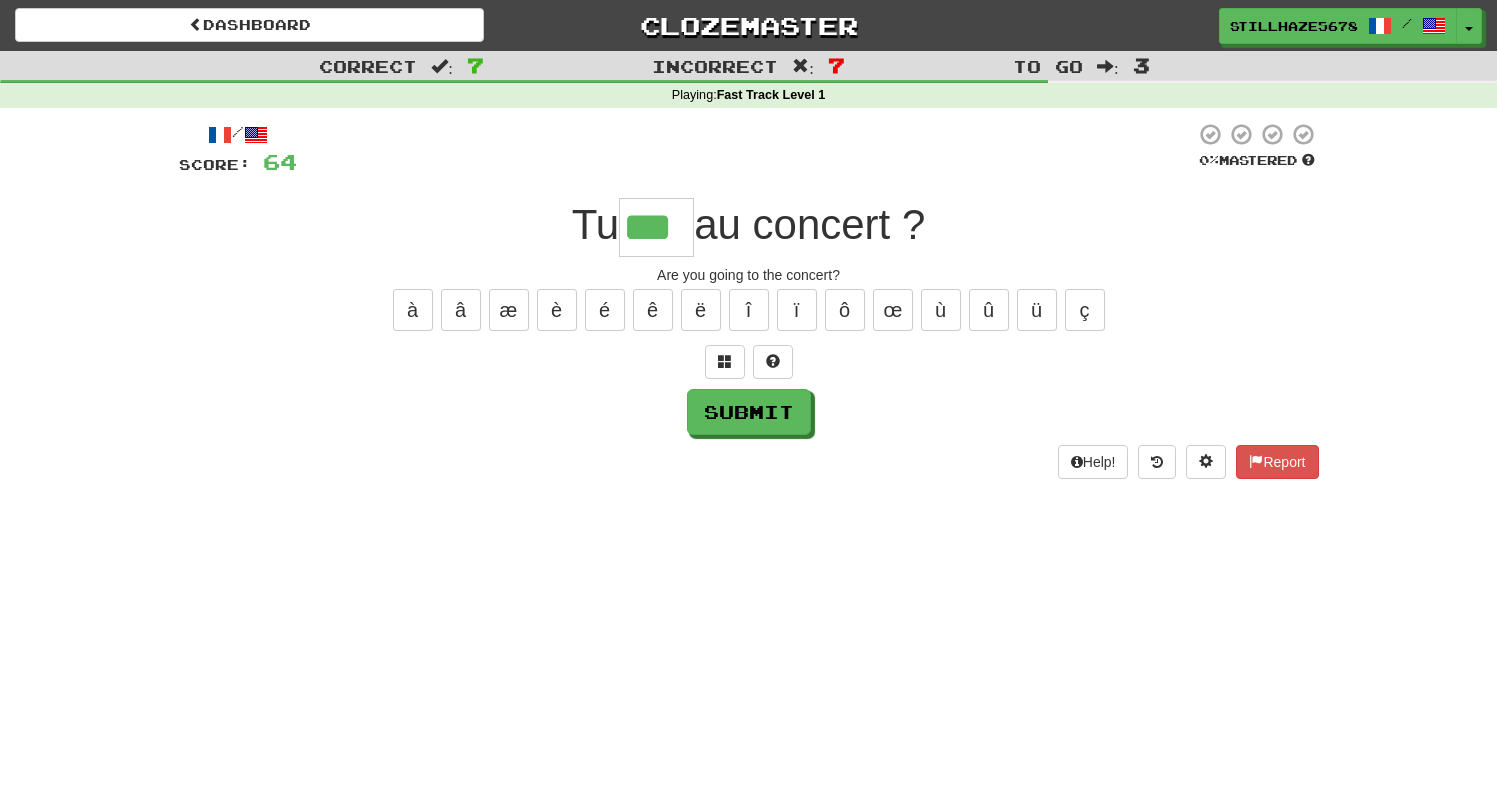 type on "***" 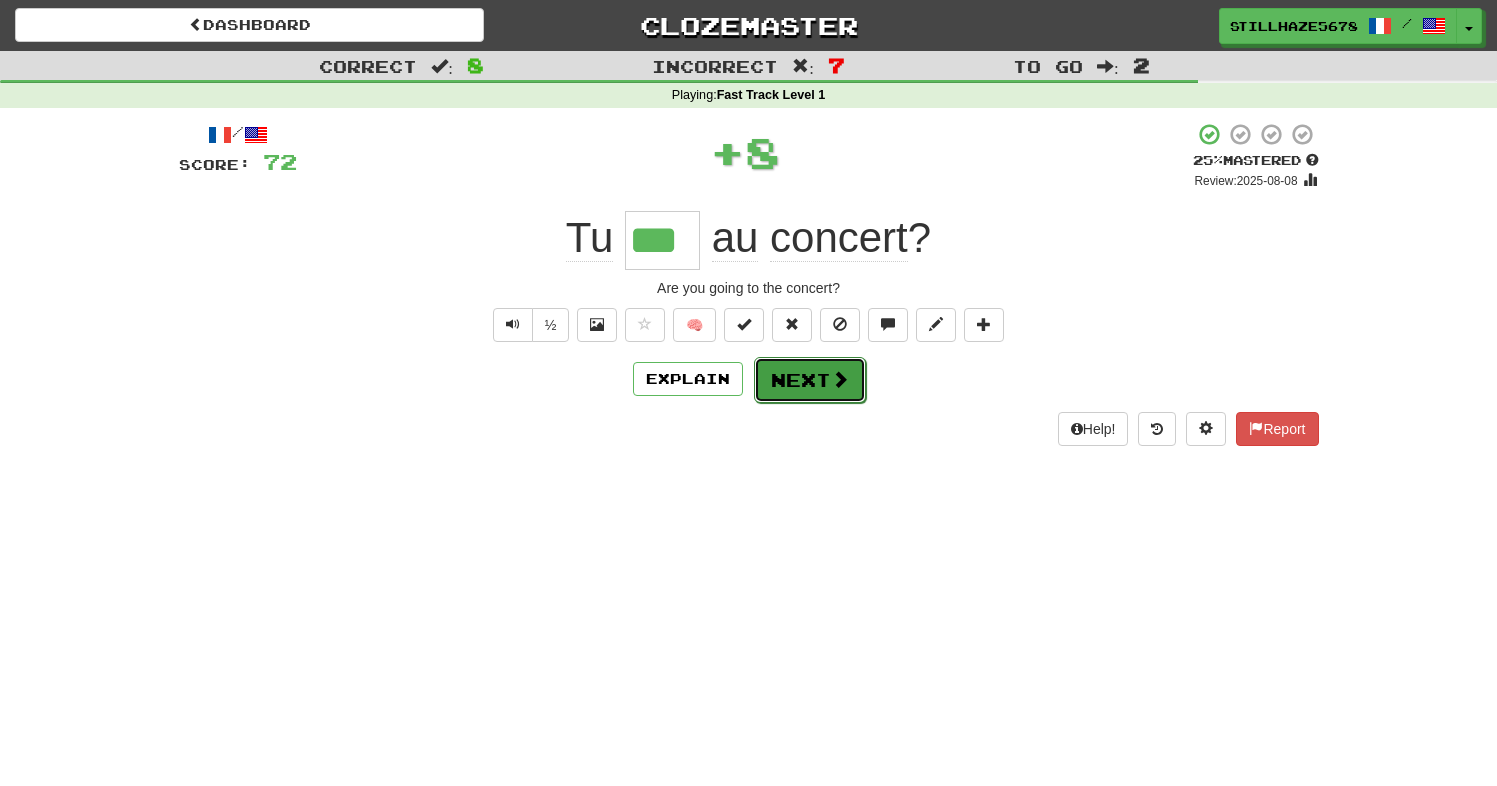 click on "Next" at bounding box center (810, 380) 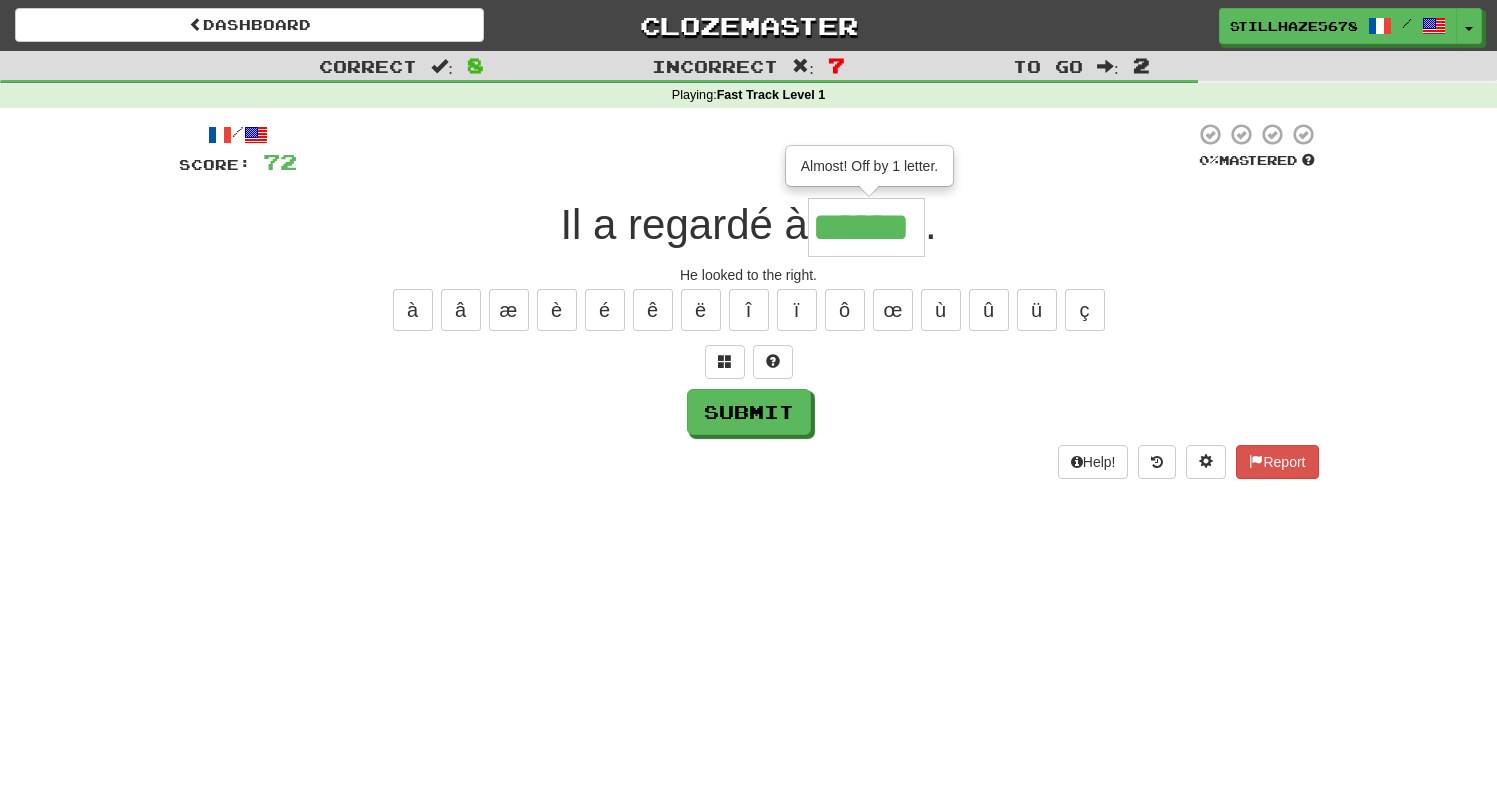 type on "******" 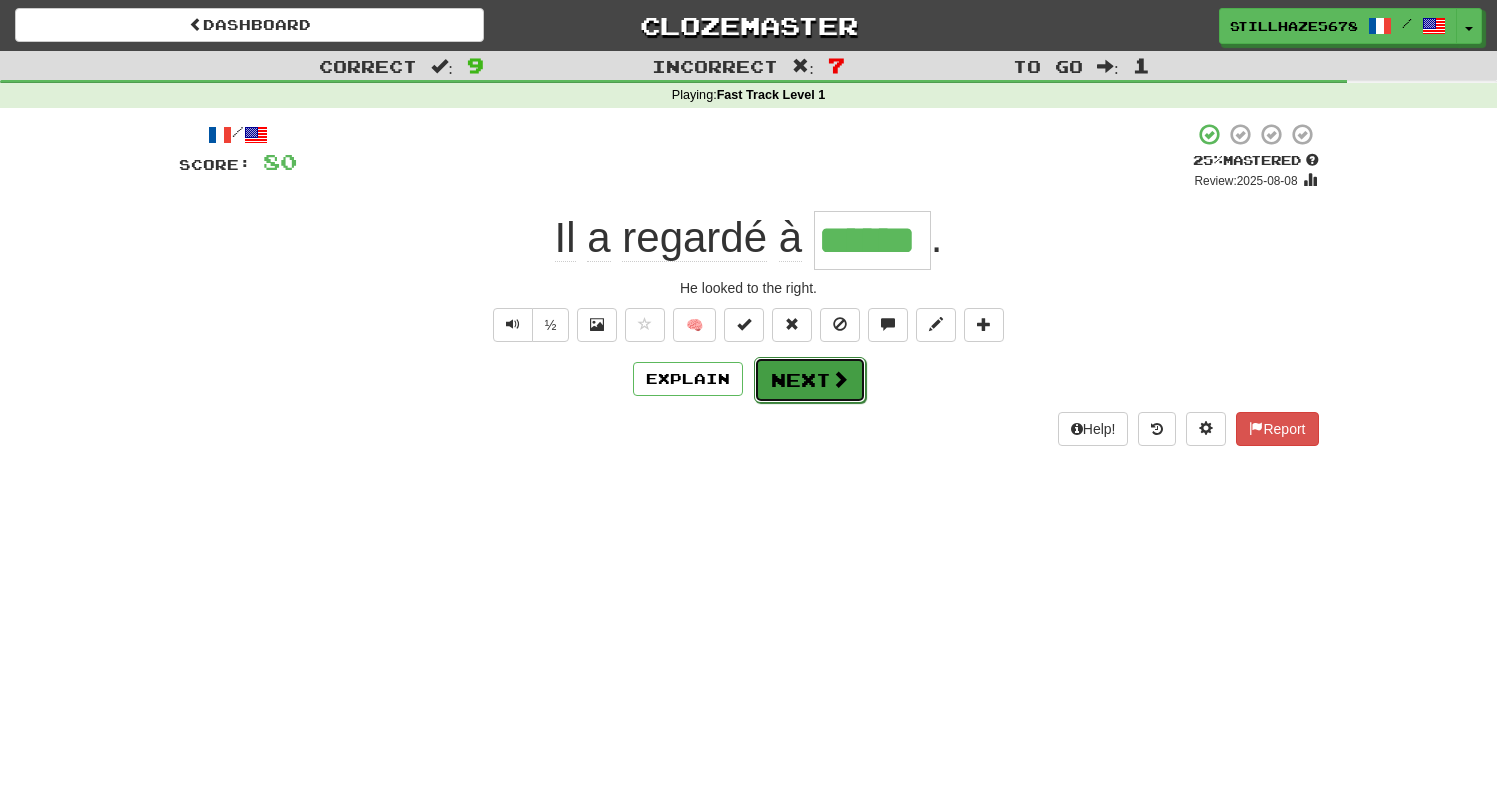 click on "Next" at bounding box center (810, 380) 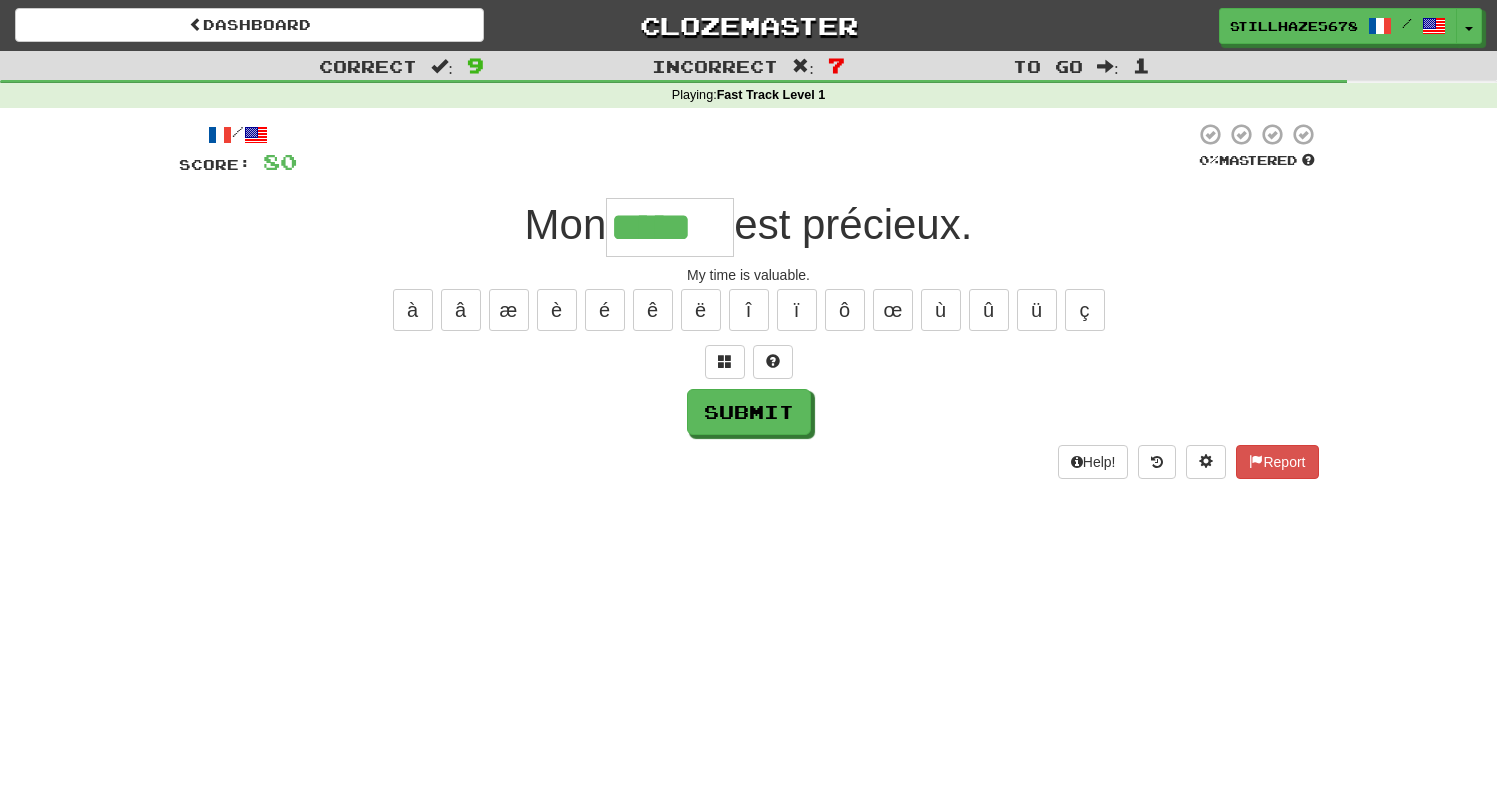type on "*****" 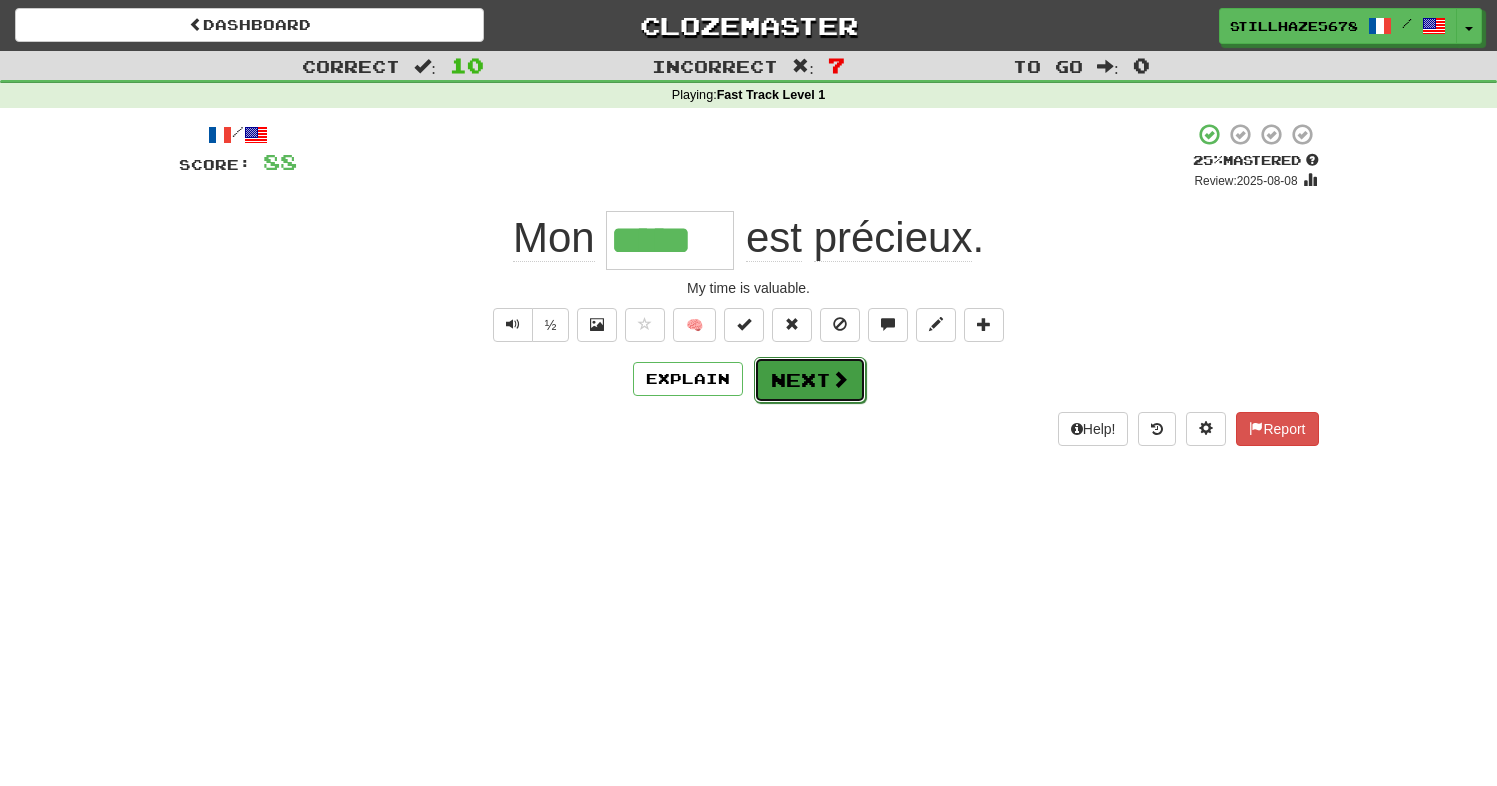 click on "Next" at bounding box center (810, 380) 